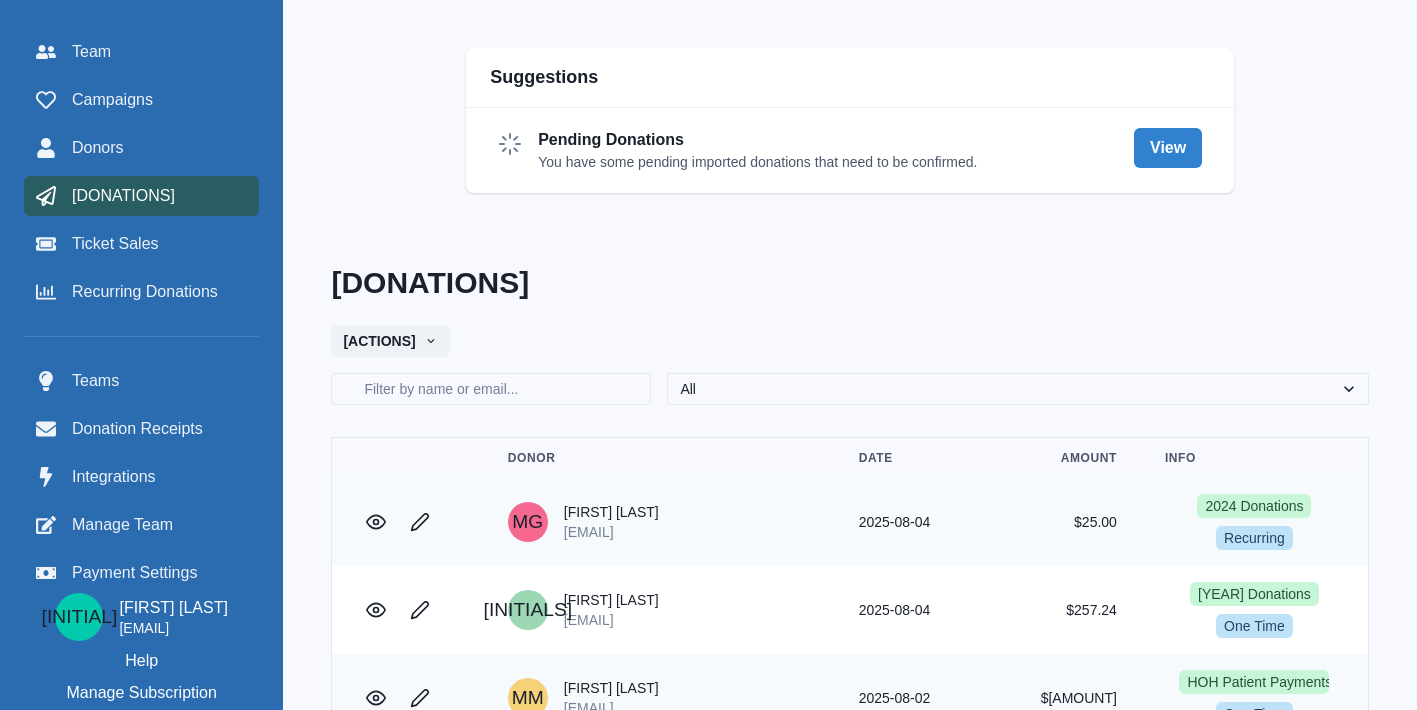 scroll, scrollTop: 0, scrollLeft: 0, axis: both 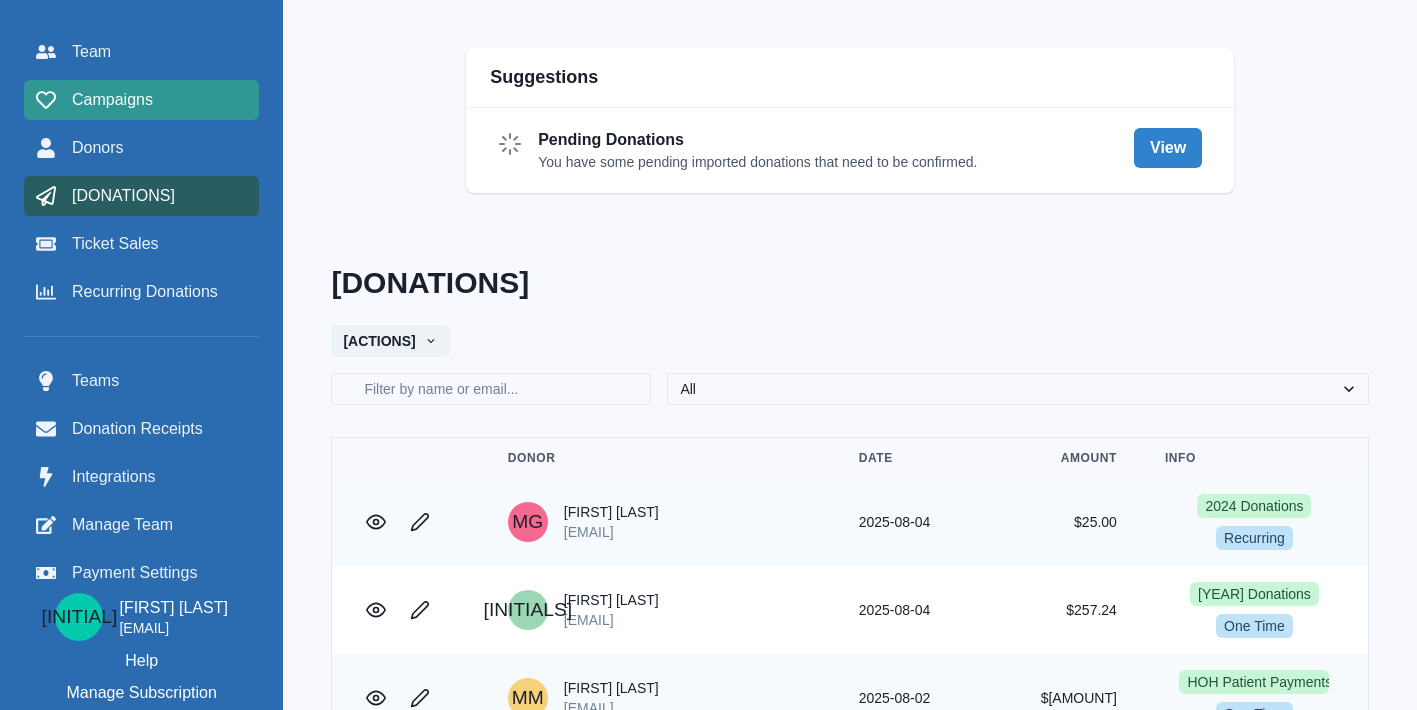 click on "Campaigns" at bounding box center [141, 100] 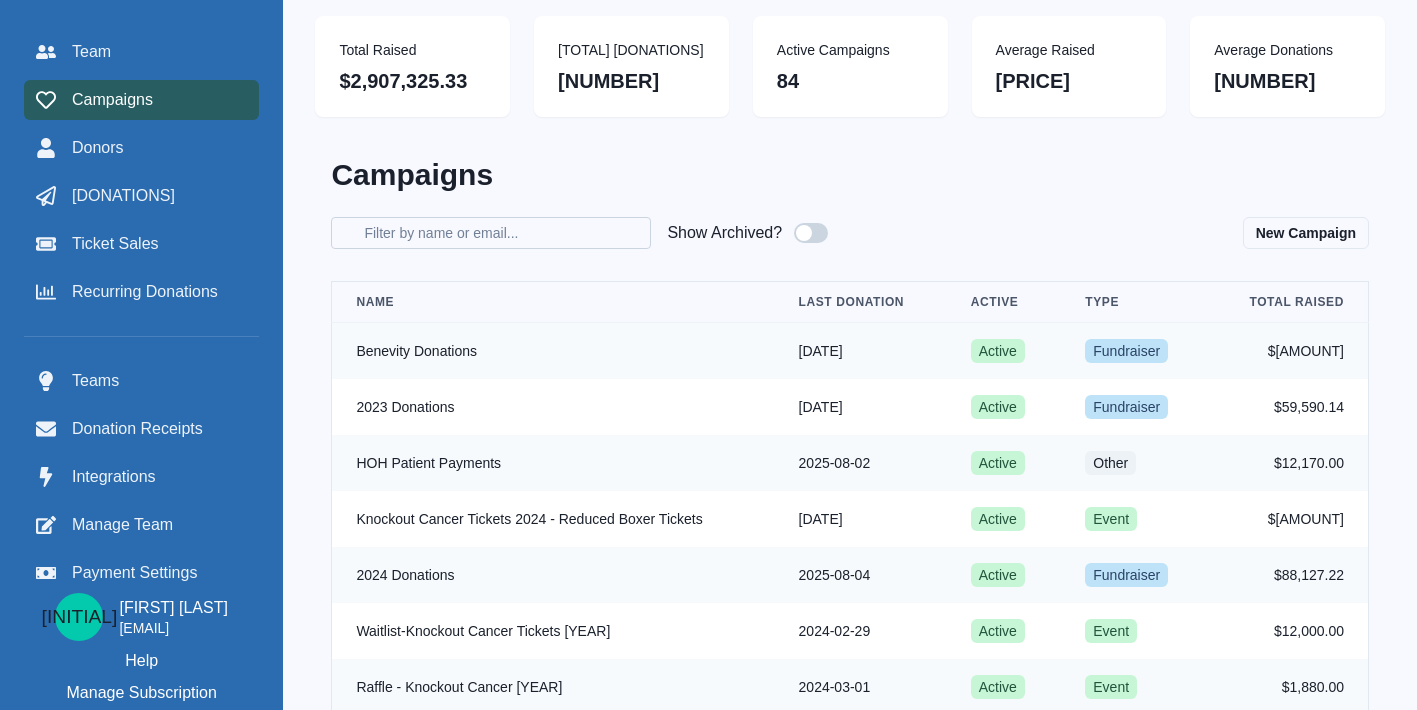 click on "[FILTER] [BY] [NAME] [OR] [EMAIL]" at bounding box center (491, 233) 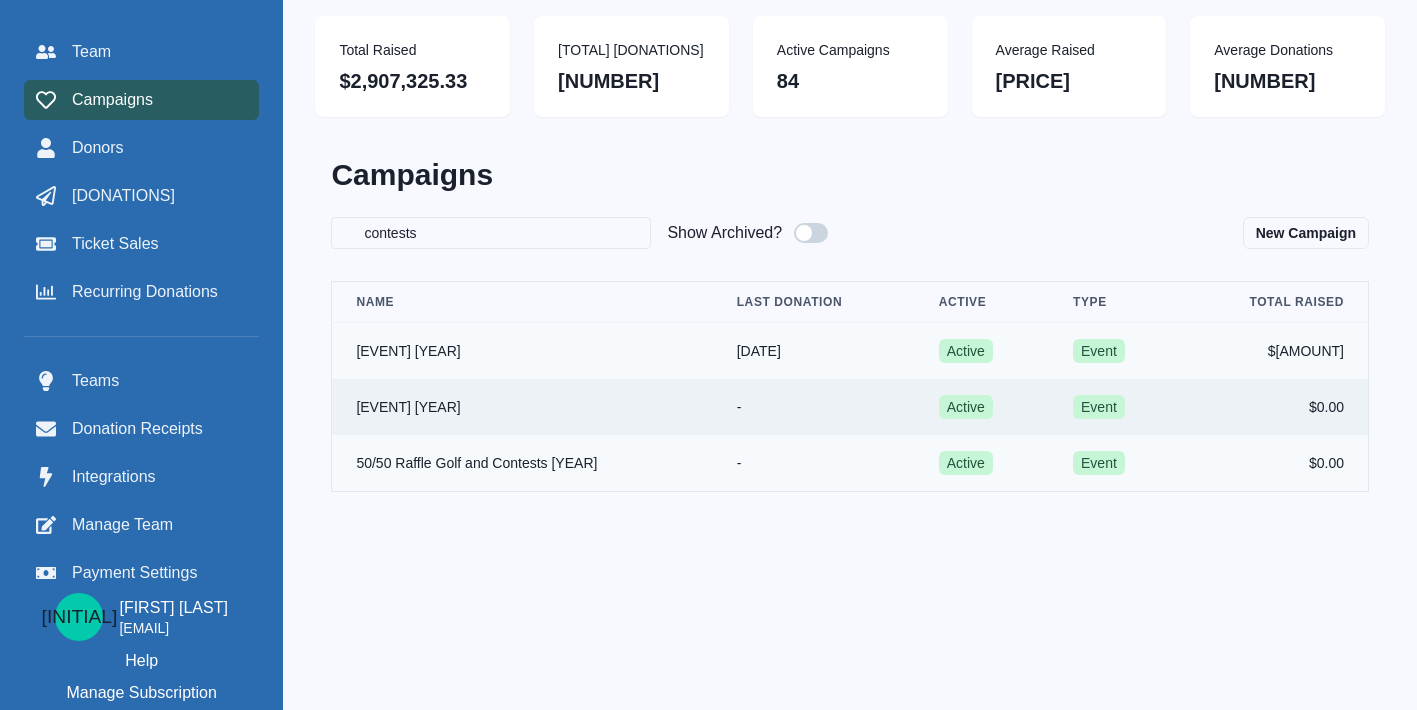 type on "contests" 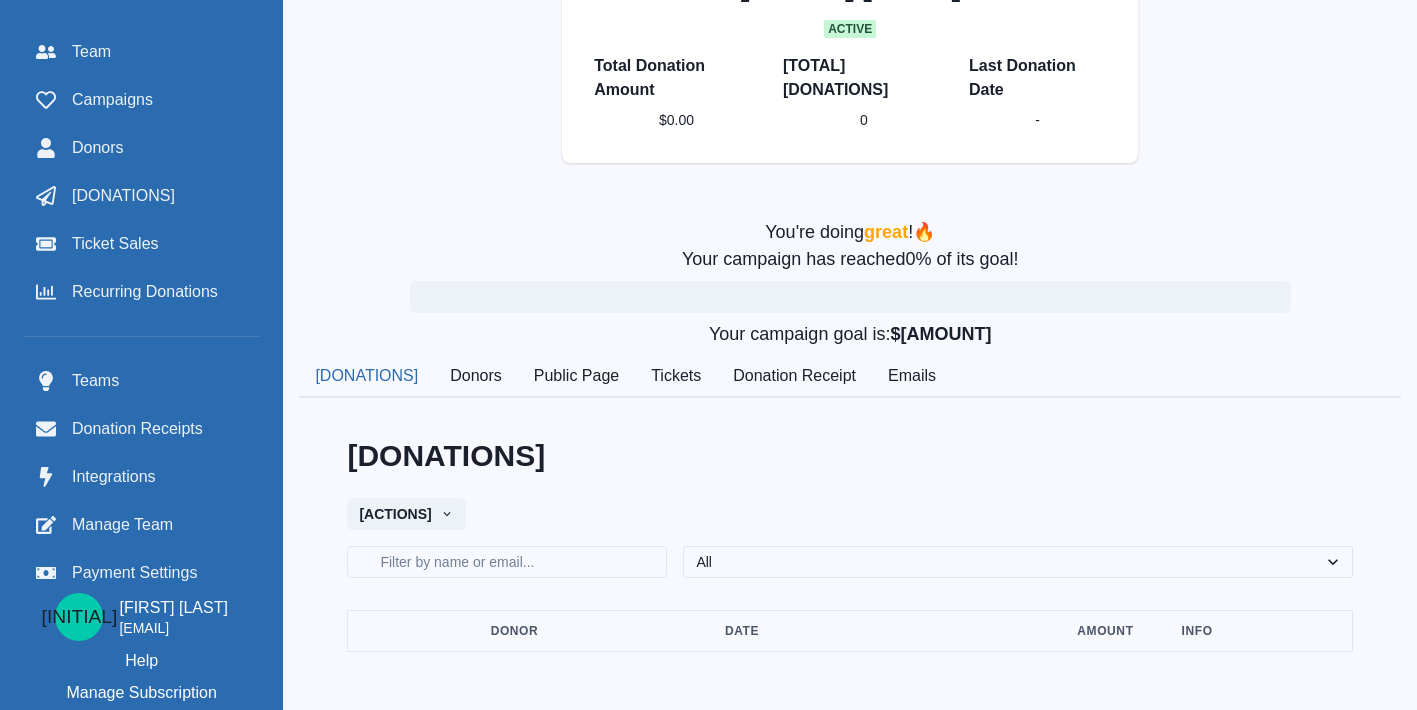 scroll, scrollTop: 202, scrollLeft: 0, axis: vertical 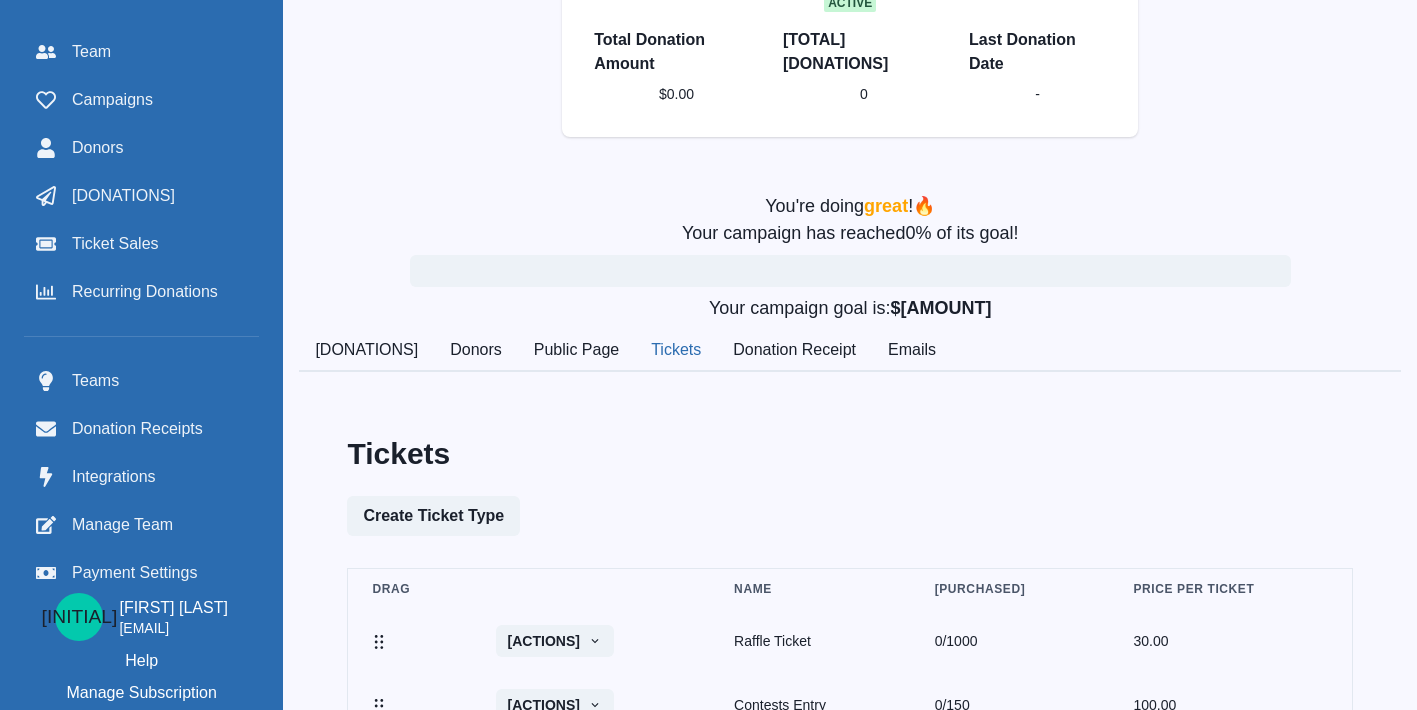 click on "Tickets" at bounding box center [676, 351] 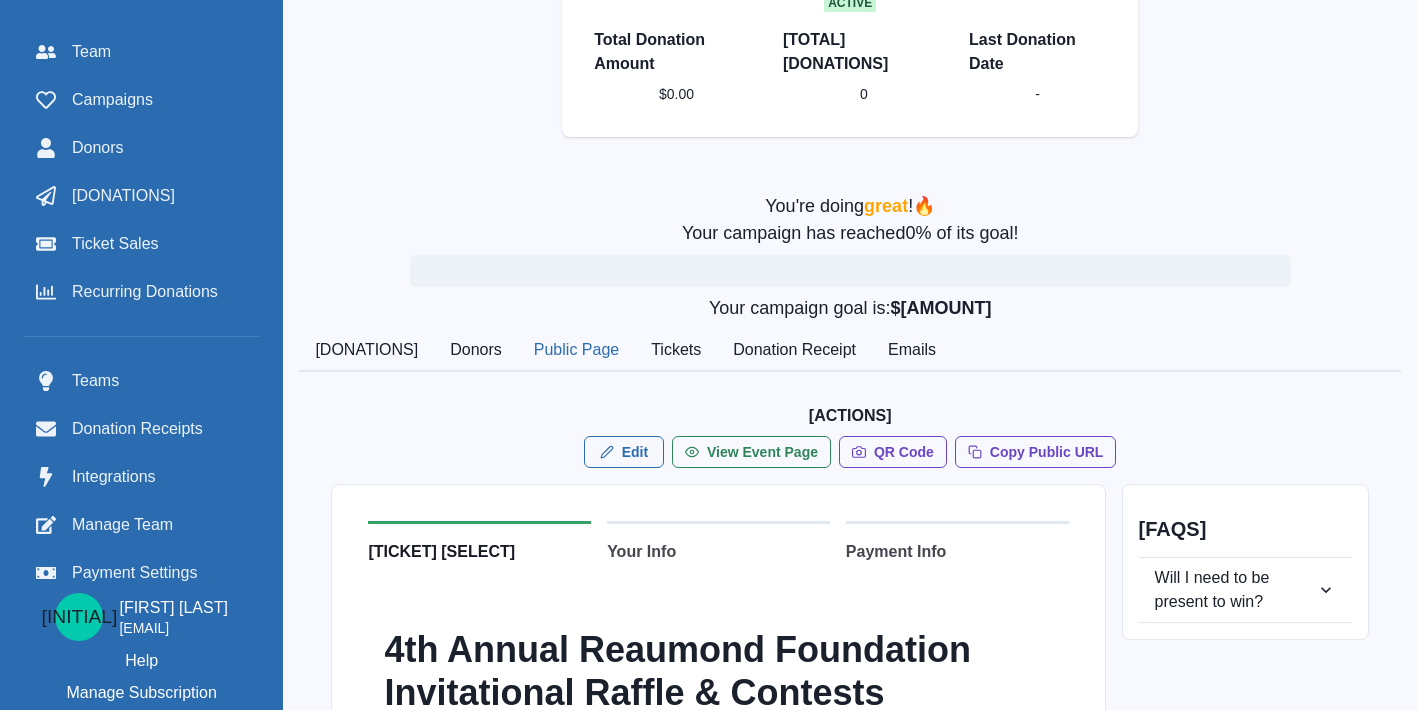 click on "Public Page" at bounding box center (576, 351) 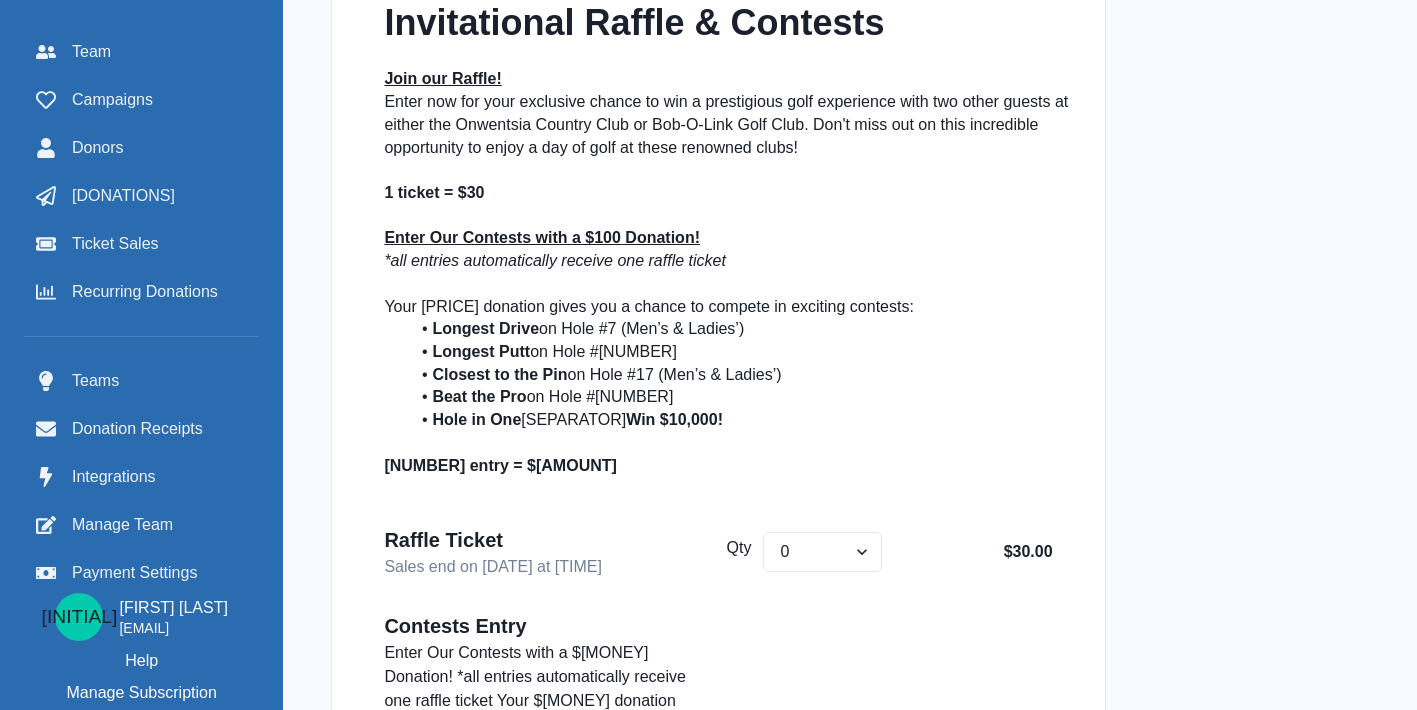 scroll, scrollTop: 881, scrollLeft: 0, axis: vertical 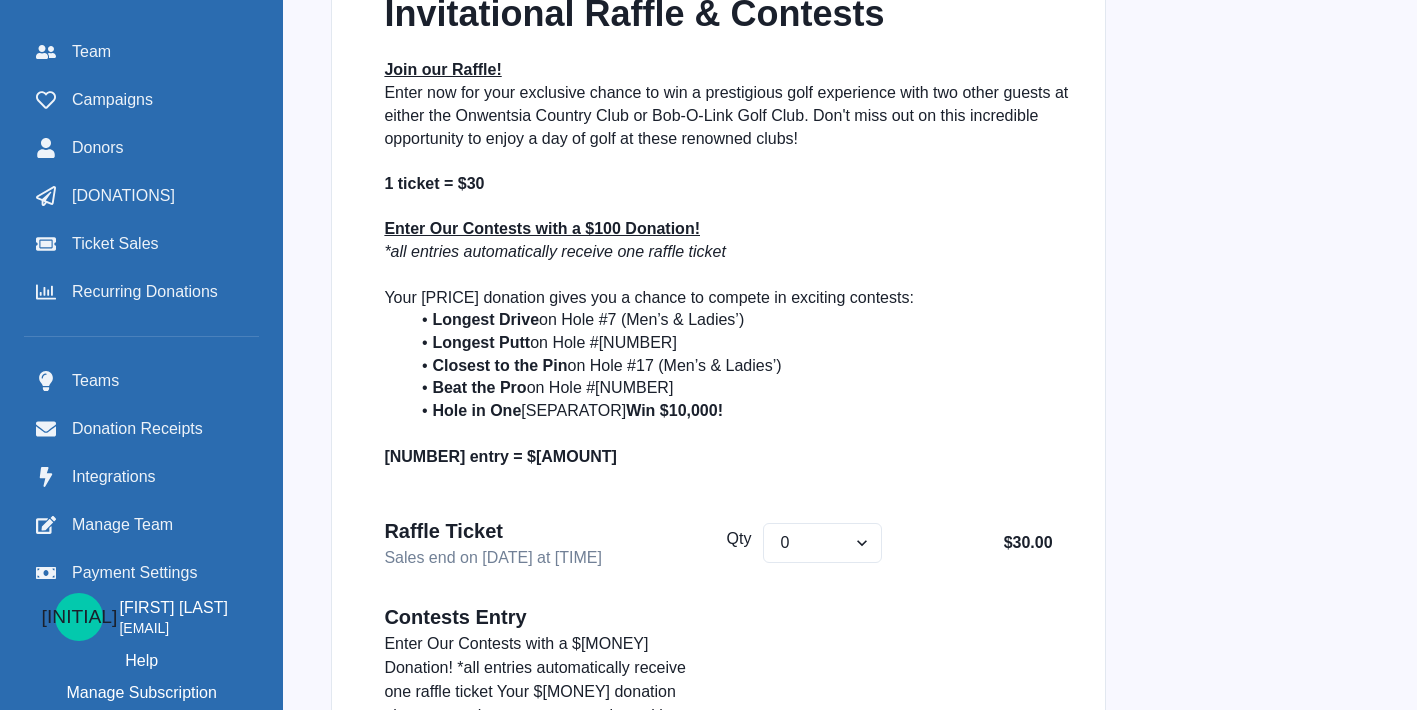 click on "Longest Putt  on Hole #[NUMBER]" at bounding box center [738, 343] 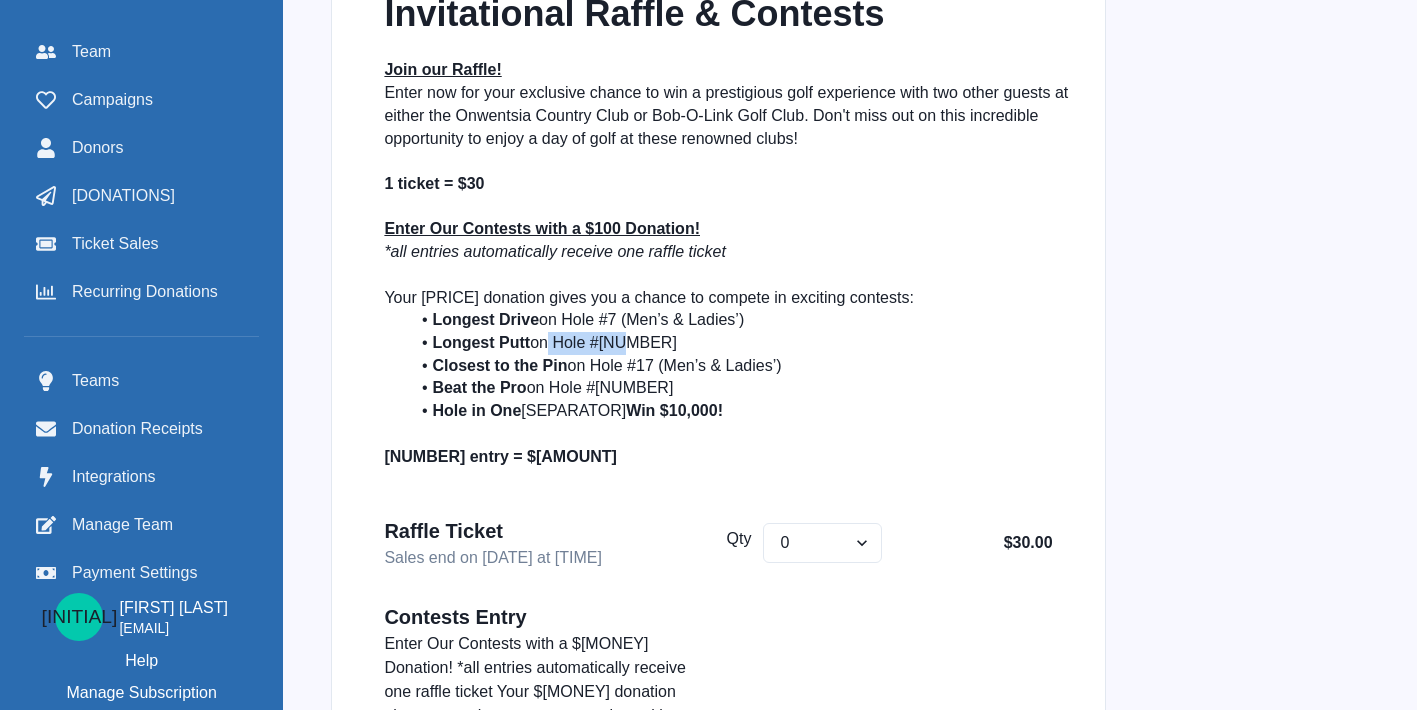 drag, startPoint x: 638, startPoint y: 343, endPoint x: 544, endPoint y: 346, distance: 94.04786 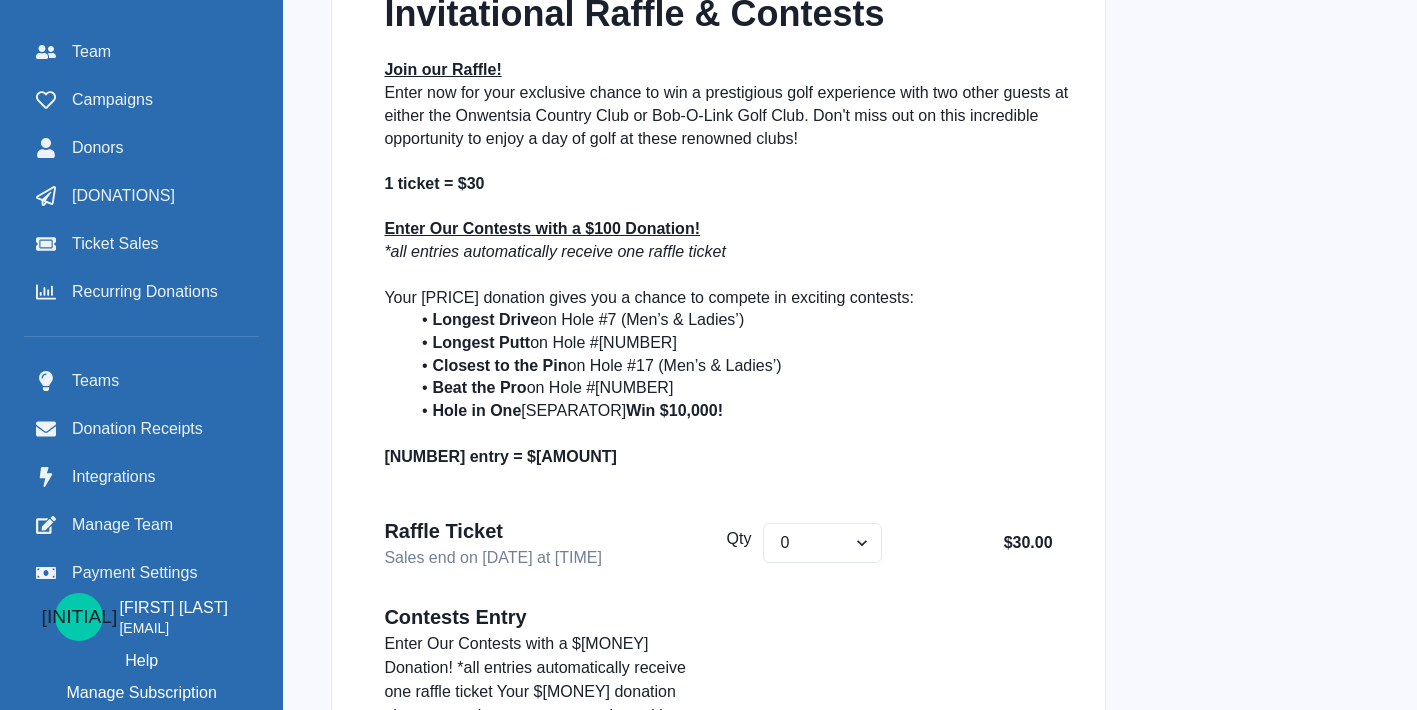 click on "Longest Drive  on Hole #[NUMBER] (Men’s & Ladies’)" at bounding box center (738, 320) 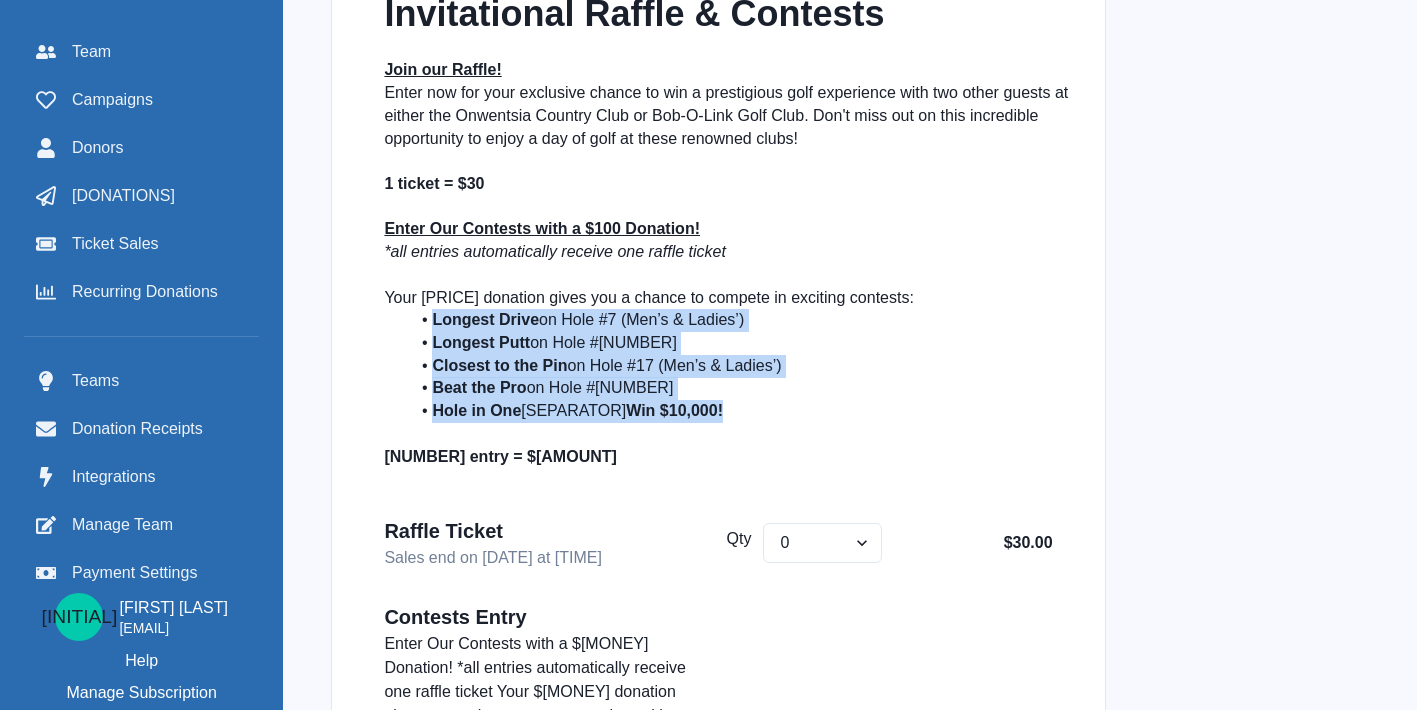 drag, startPoint x: 656, startPoint y: 415, endPoint x: 410, endPoint y: 330, distance: 260.27103 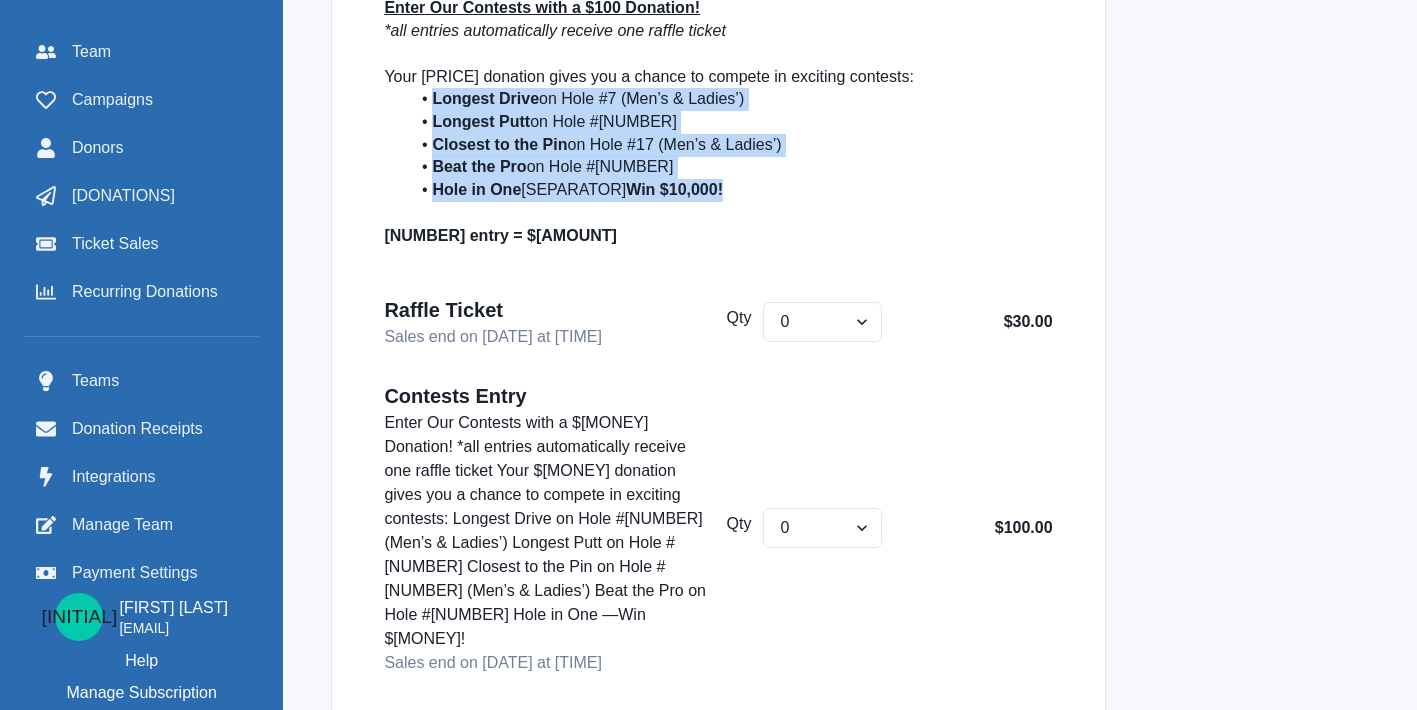 scroll, scrollTop: 1131, scrollLeft: 0, axis: vertical 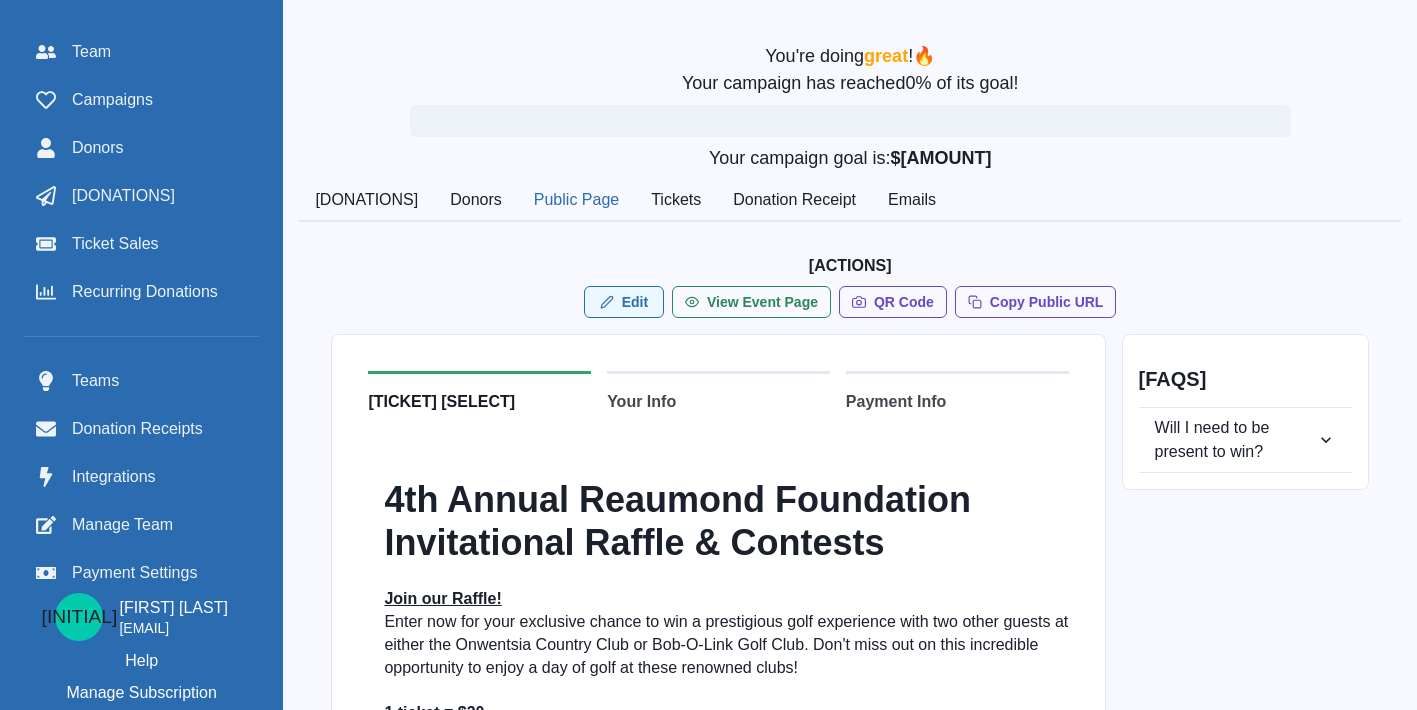 click on "Edit" at bounding box center (624, 302) 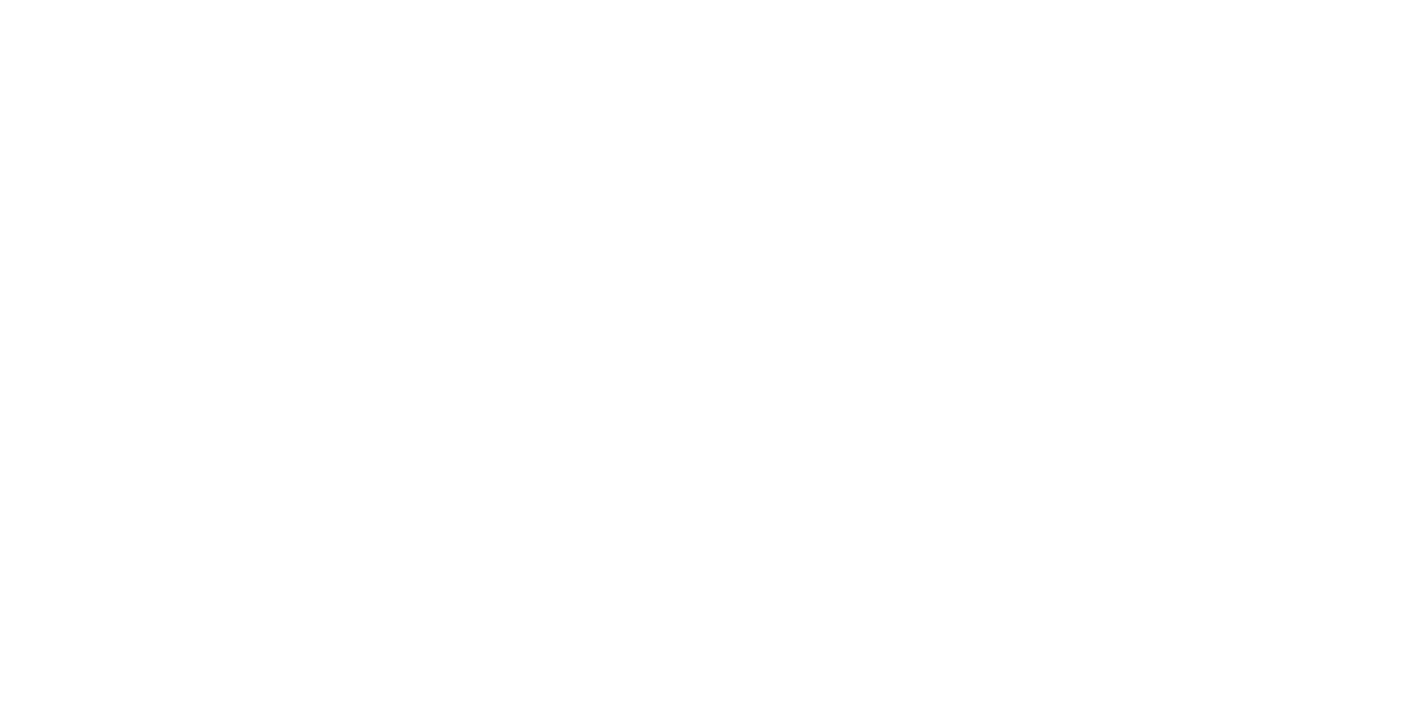 scroll, scrollTop: 0, scrollLeft: 0, axis: both 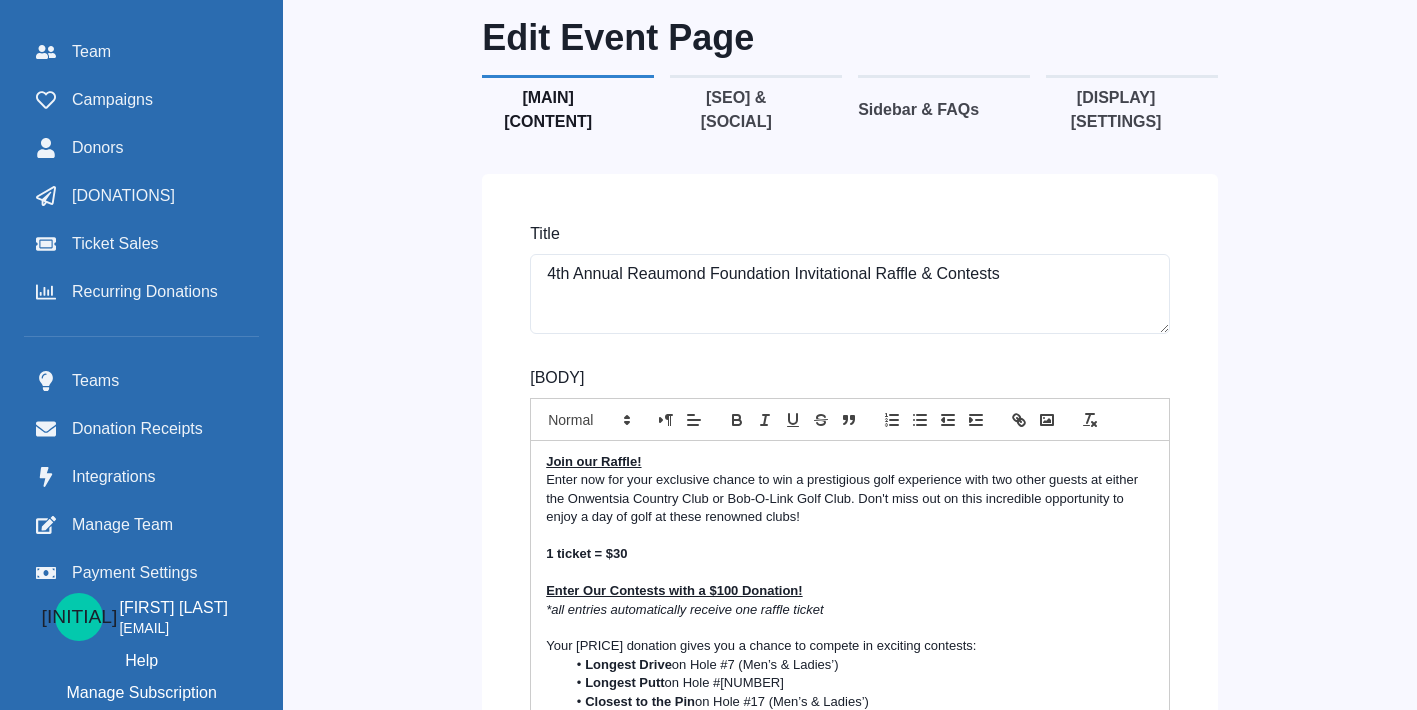 click at bounding box center [850, 573] 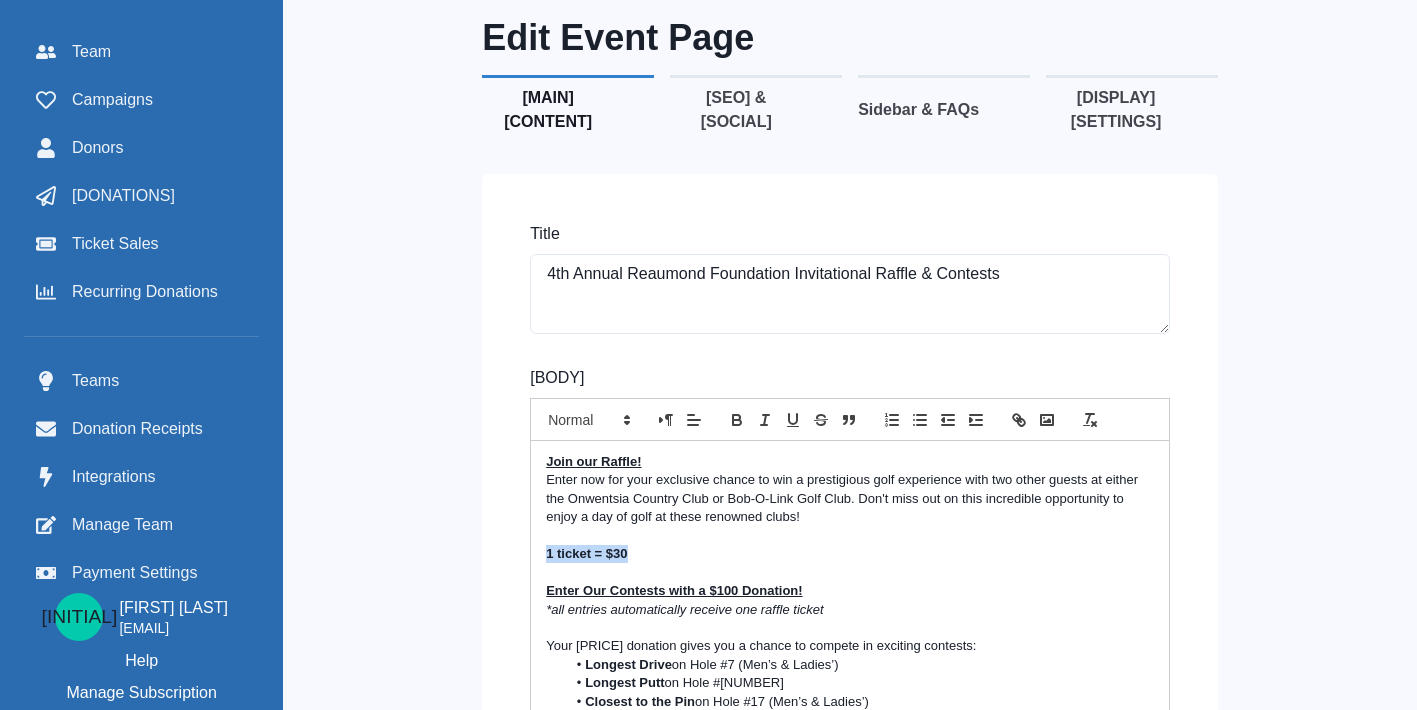 drag, startPoint x: 657, startPoint y: 543, endPoint x: 547, endPoint y: 541, distance: 110.01818 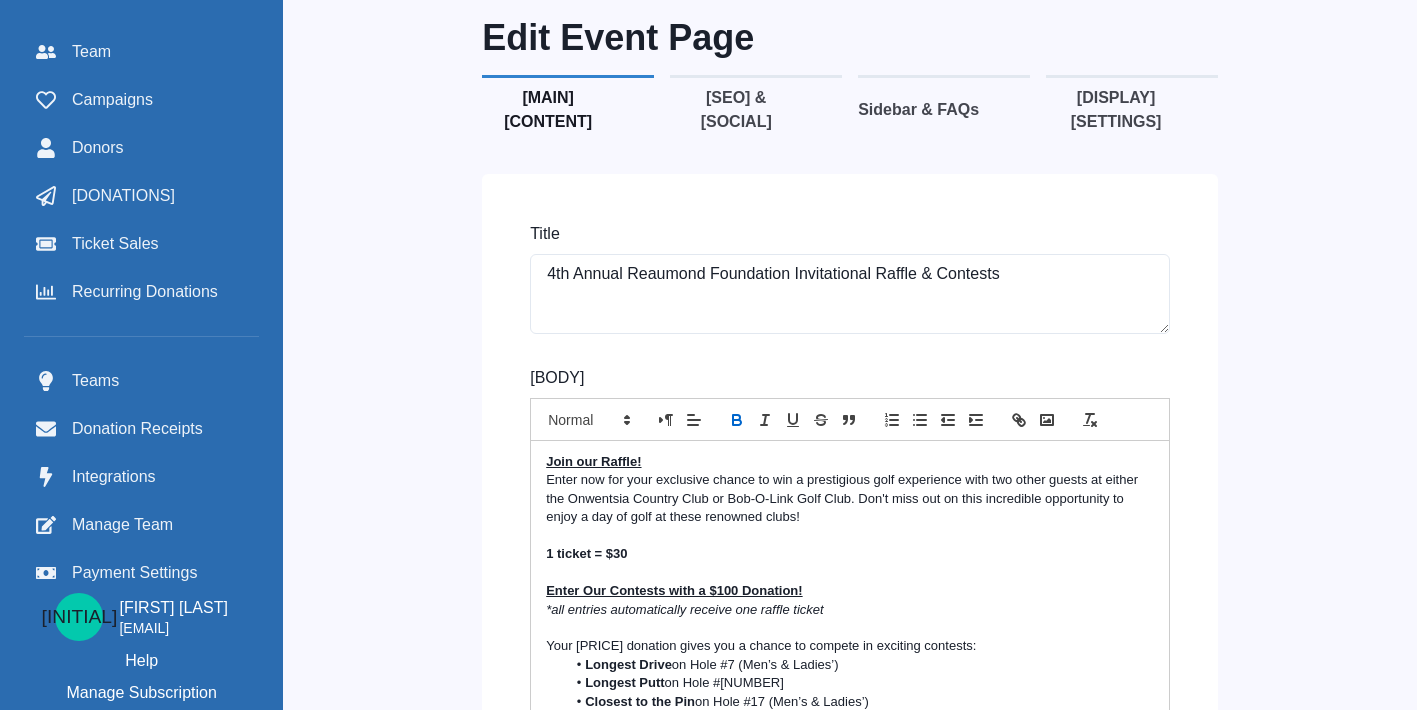 scroll, scrollTop: 19, scrollLeft: 0, axis: vertical 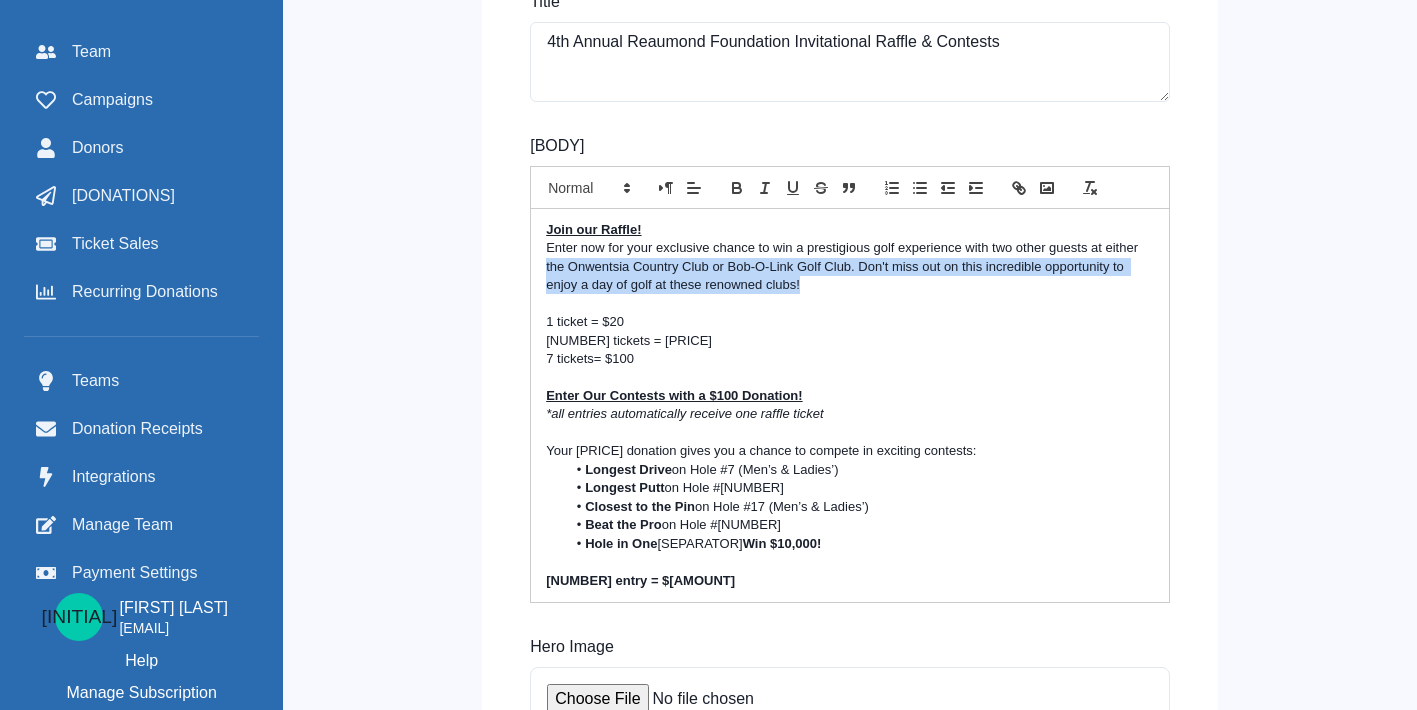 drag, startPoint x: 823, startPoint y: 284, endPoint x: 551, endPoint y: 248, distance: 274.372 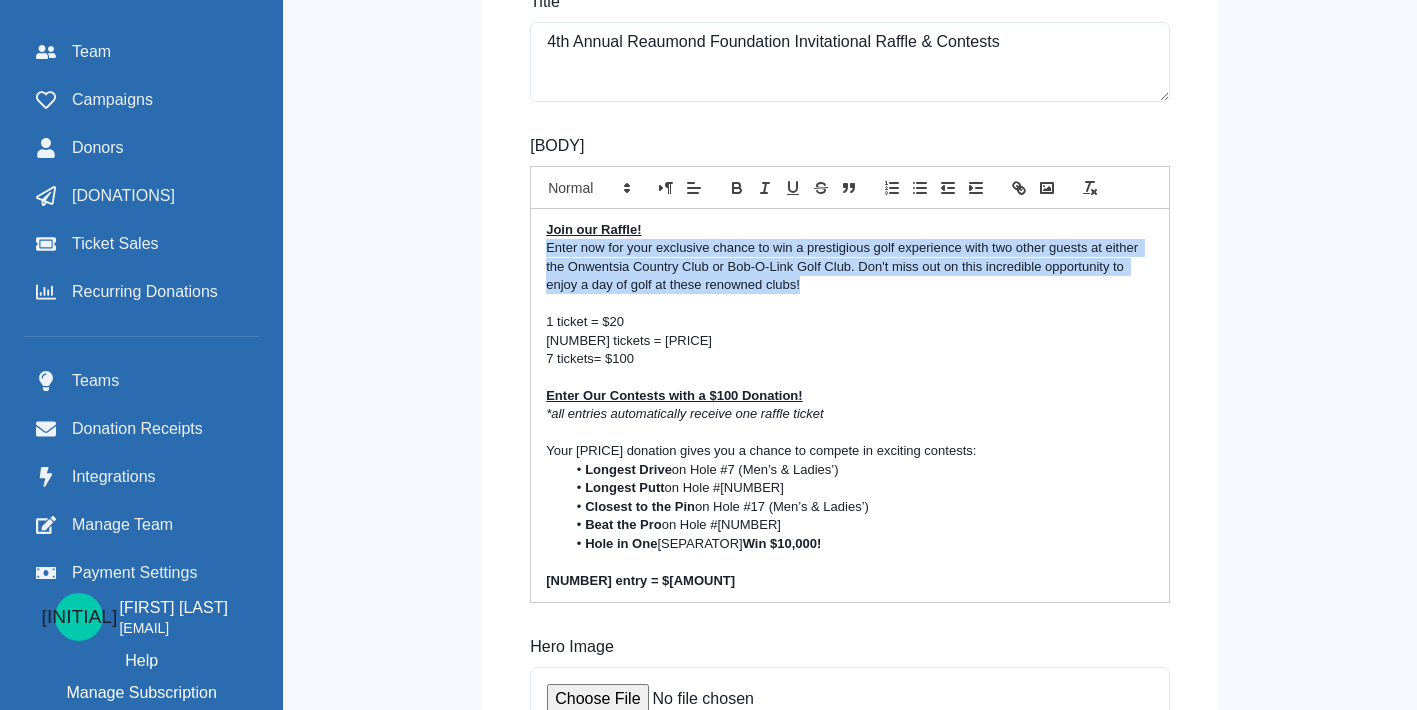 drag, startPoint x: 815, startPoint y: 280, endPoint x: 546, endPoint y: 244, distance: 271.39822 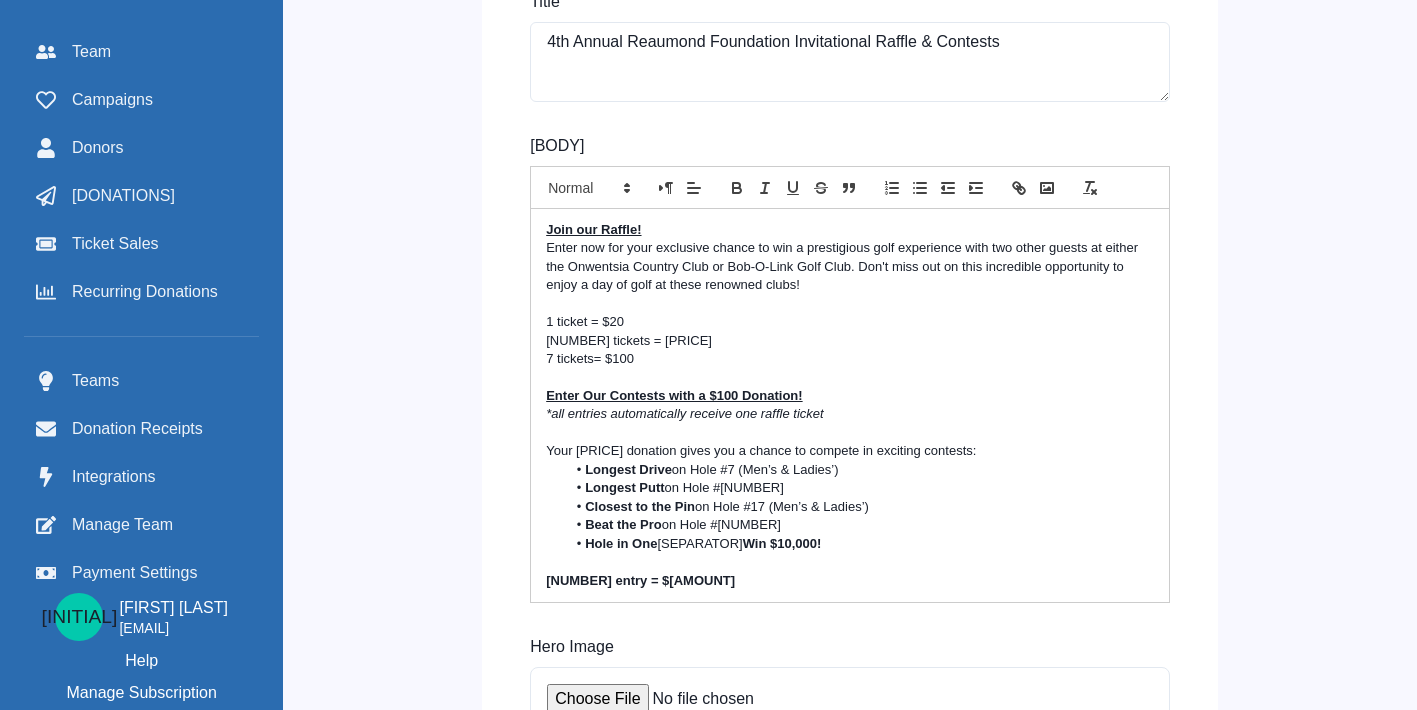 scroll, scrollTop: 9, scrollLeft: 1, axis: both 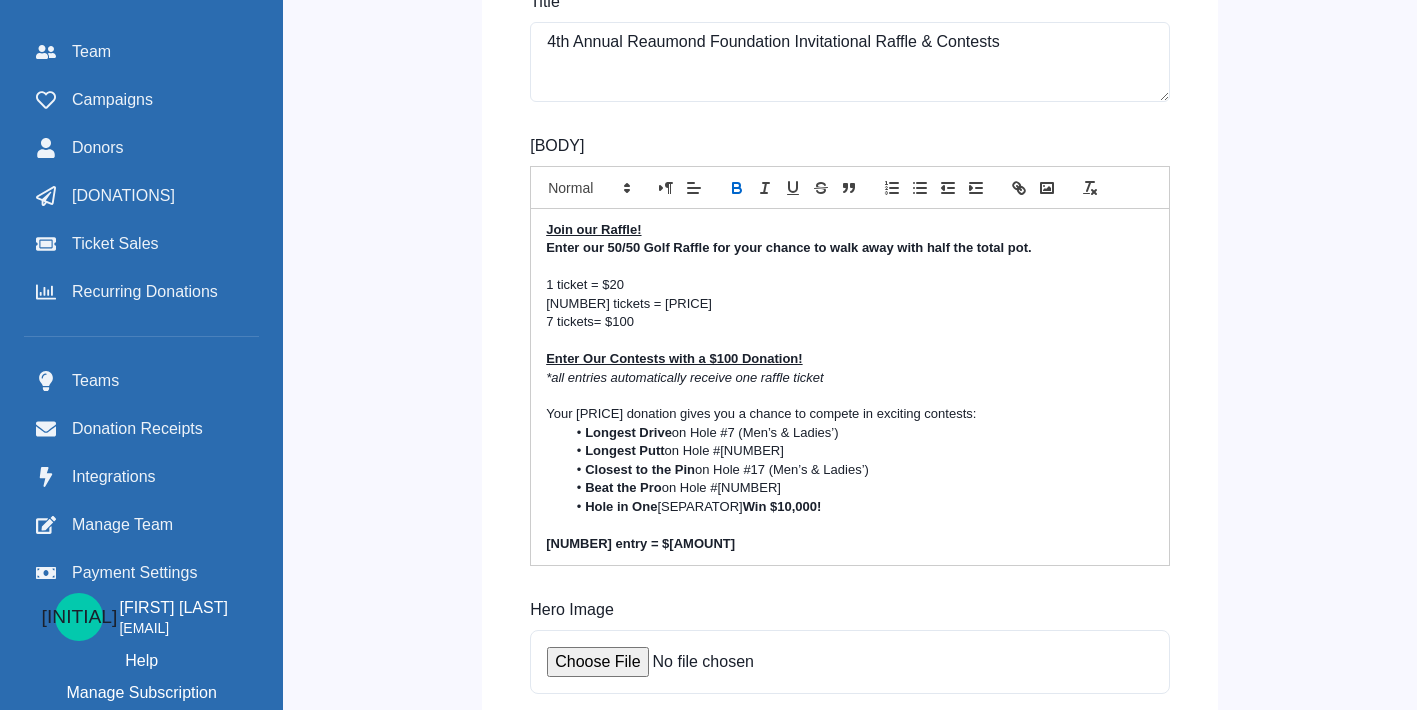 click on "Edit Event Page 1 Main Content 2 SEO & Social 3 Sidebar & FAQs 4 Display Settings Title 4th Annual Reaumond Foundation Invitational Raffle & Contests Body                                                                                                                                                                                           Join our Raffle! Enter our 50/50 Golf Raffle for your chance to walk away with half the total pot. 1 ticket = $20 3 tickets = $50 7 tickets= $100 Enter Our Contests with a $100 Donation! *all entries automatically receive one raffle ticket Your $100 donation gives you a chance to compete in exciting contests: Longest Drive  on Hole #7 (Men’s & Ladies’) Longest Putt  on Hole #14 Closest to the Pin  on Hole #17 (Men’s & Ladies’) Beat the Pro  on Hole #4 Hole in One  — Win $10,000! 1 entry = $100 Hero Image Prev Next" at bounding box center (850, 319) 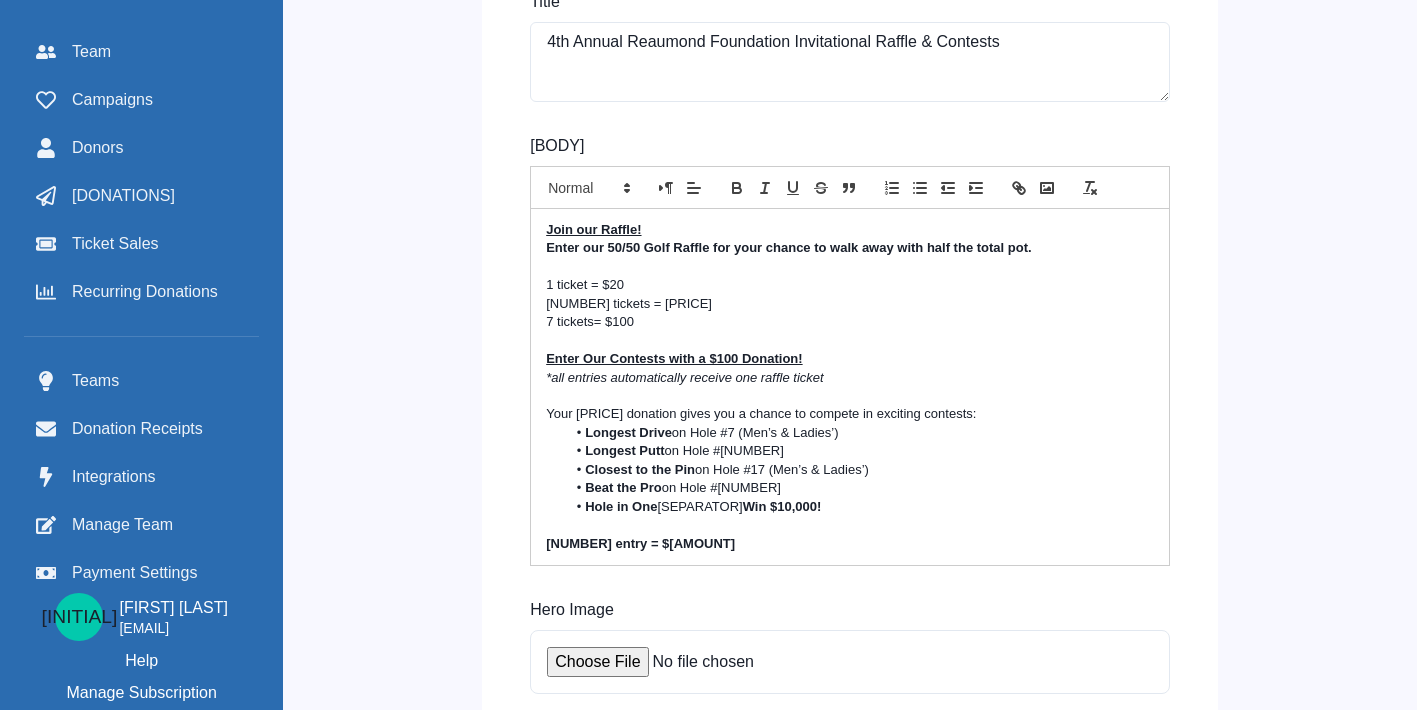 scroll, scrollTop: 232, scrollLeft: 15, axis: both 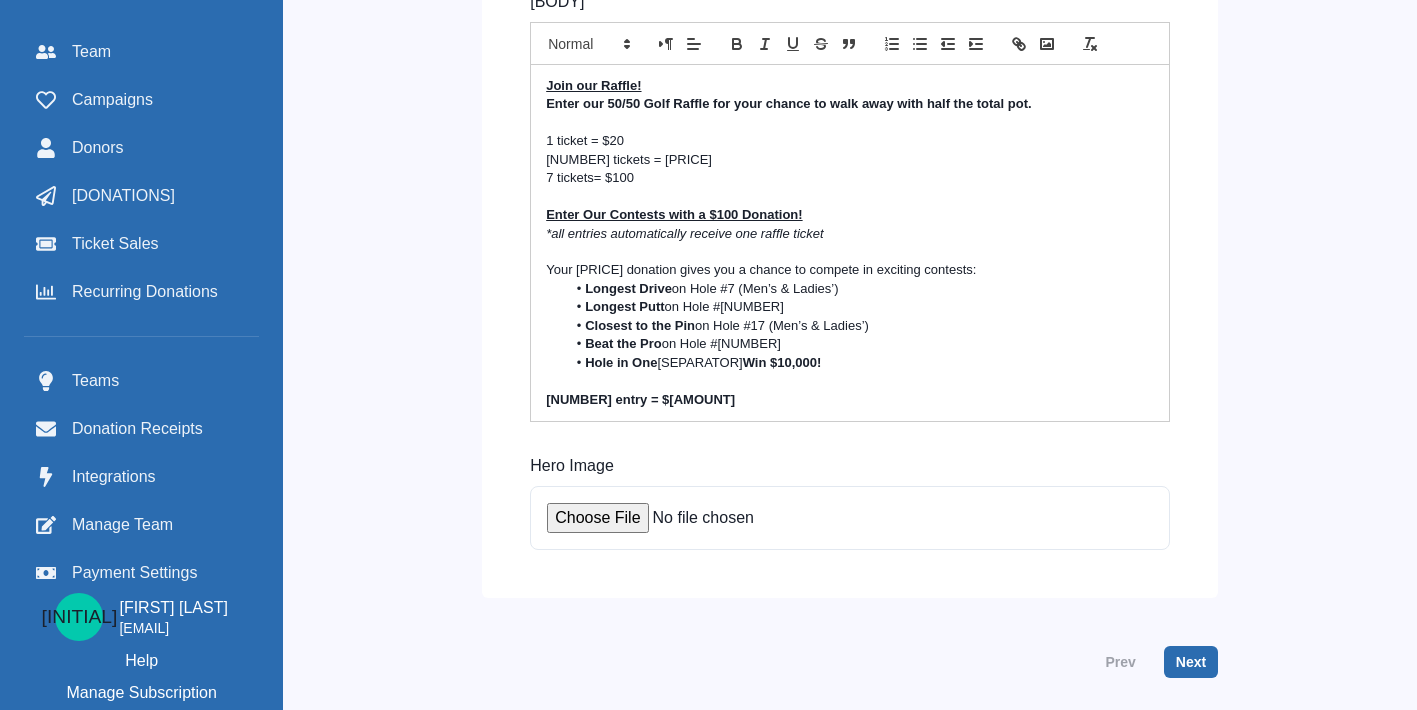 click on "Next" at bounding box center (1191, 662) 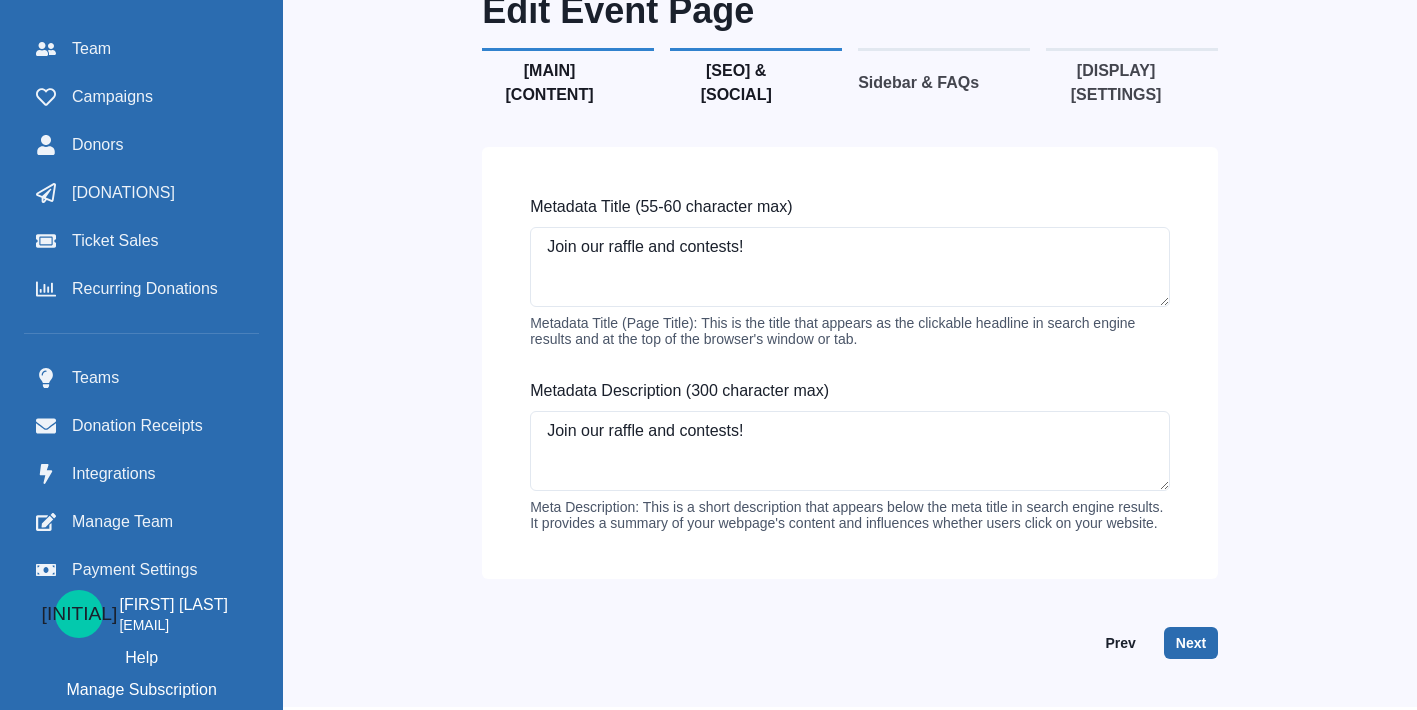 click on "Next" at bounding box center [1191, 643] 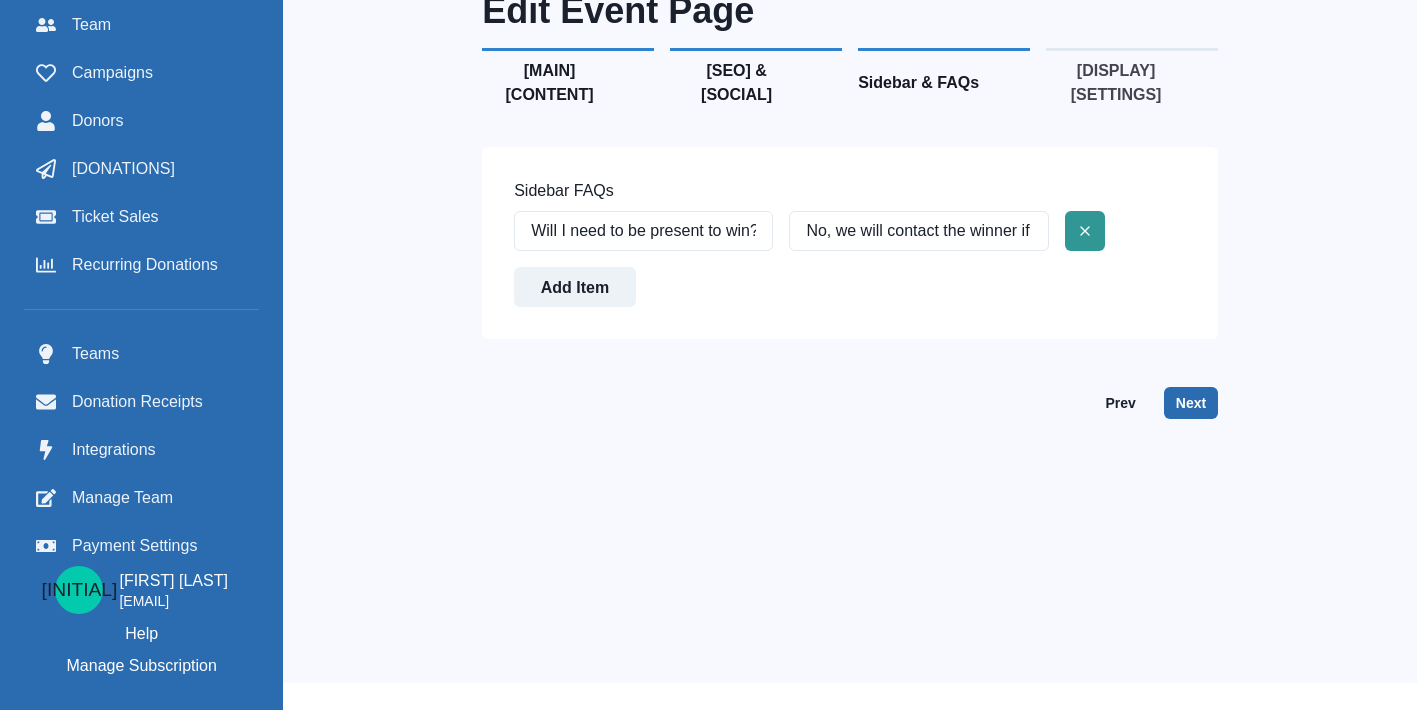 click on "Next" at bounding box center [1191, 403] 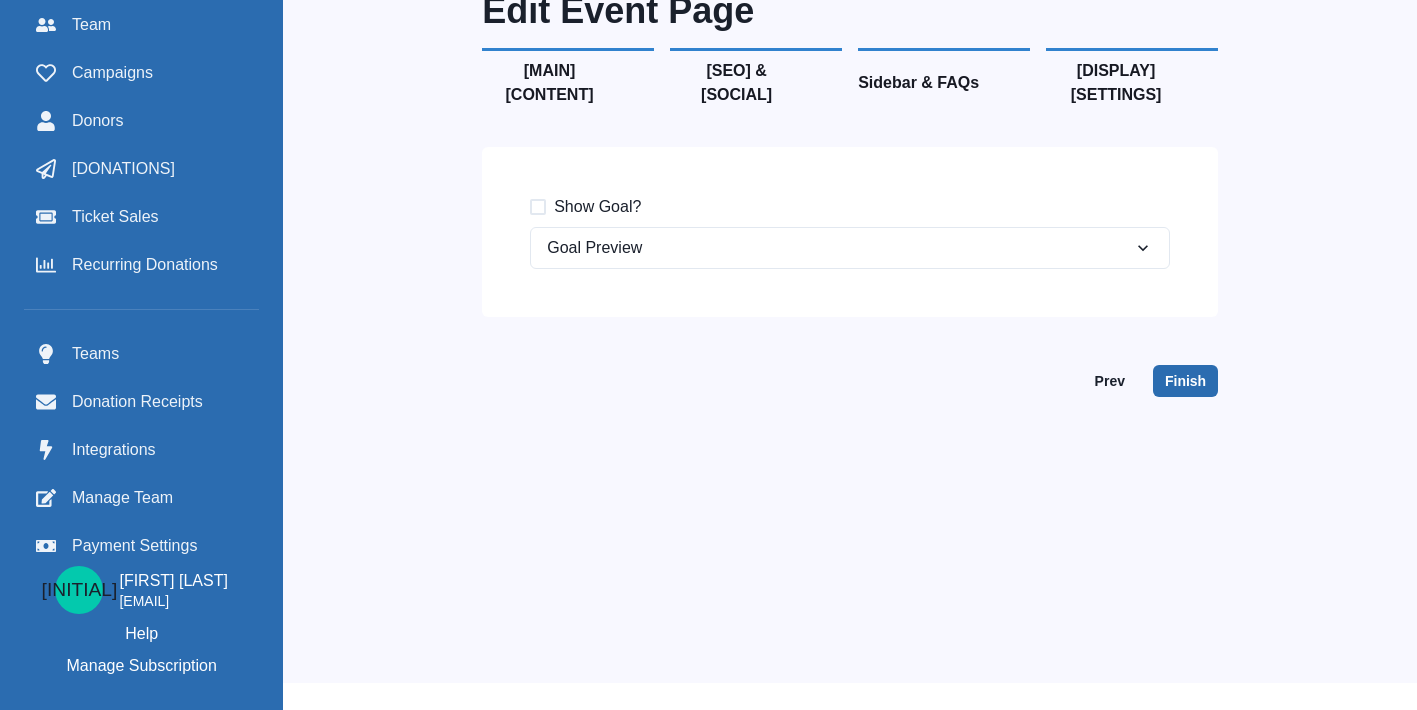 click on "Finish" at bounding box center (1185, 381) 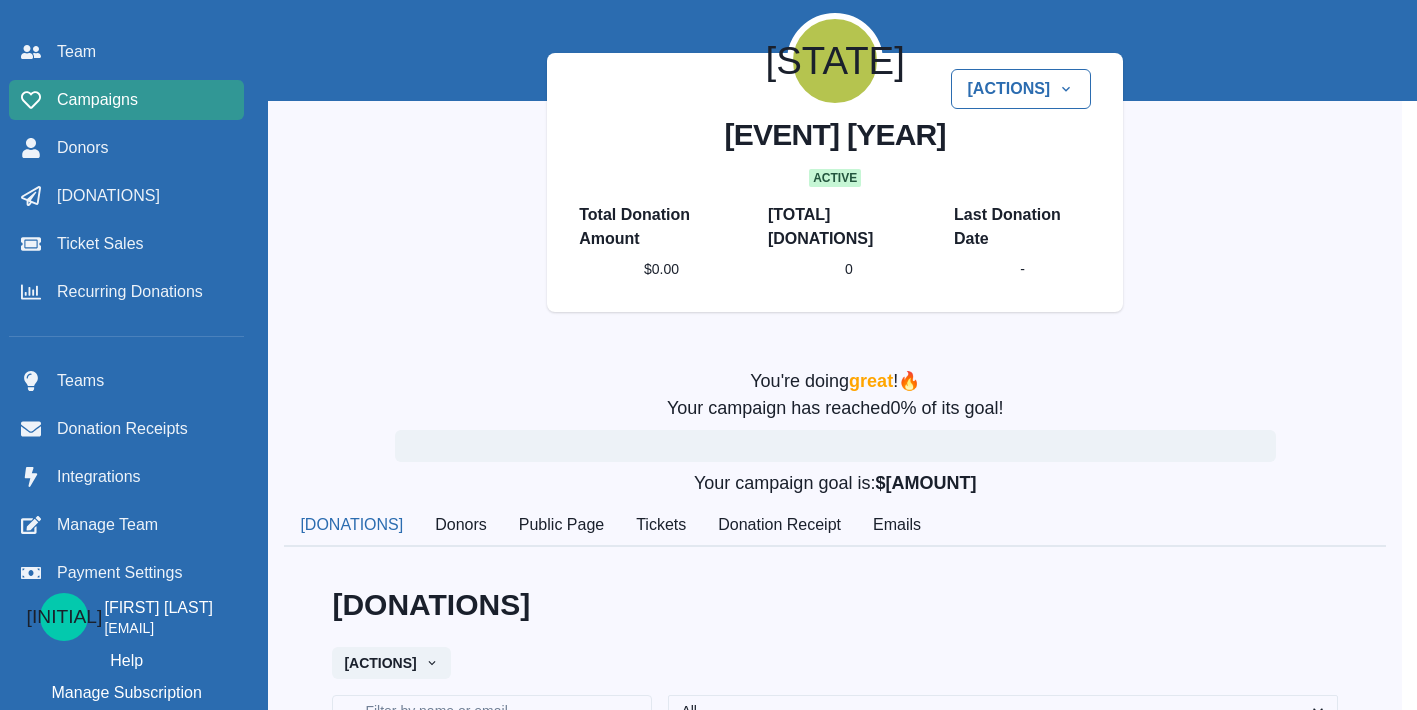 click on "Campaigns" at bounding box center [97, 100] 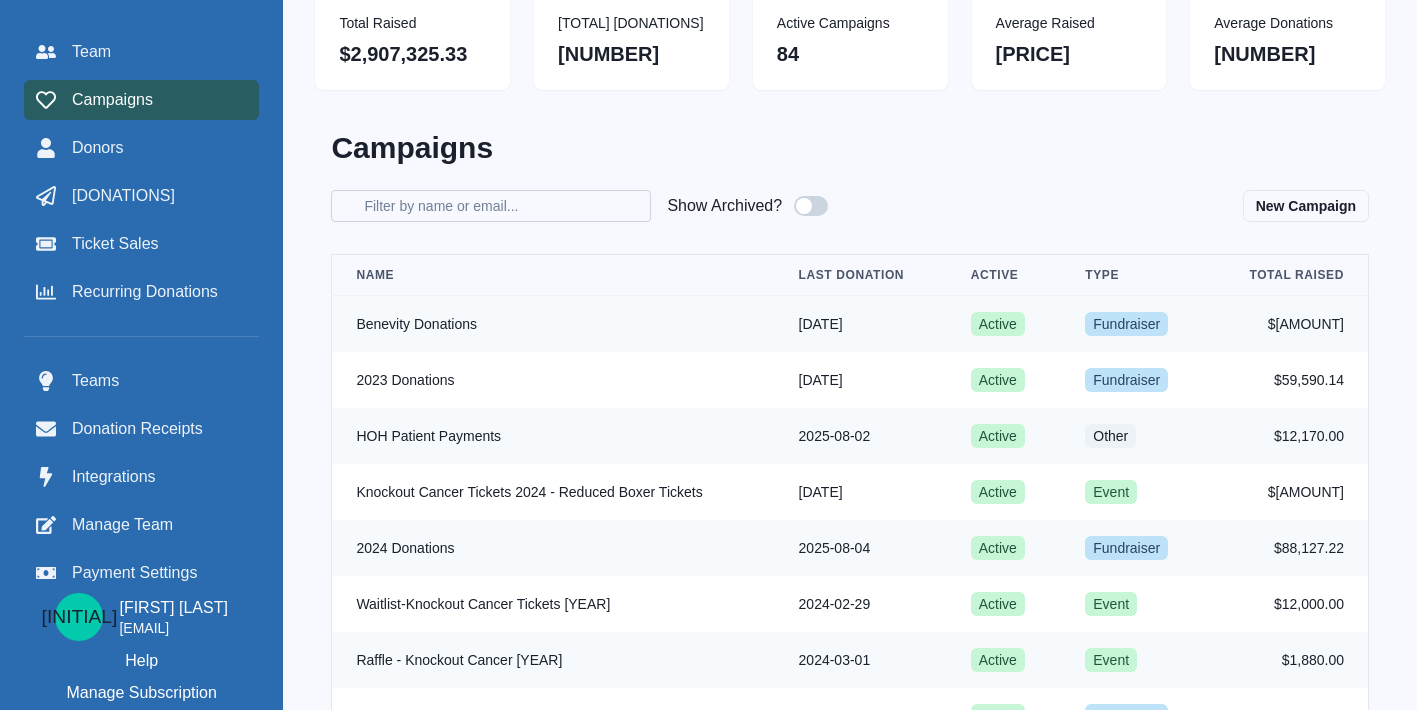 click on "[FILTER] [BY] [NAME] [OR] [EMAIL]" at bounding box center [491, 206] 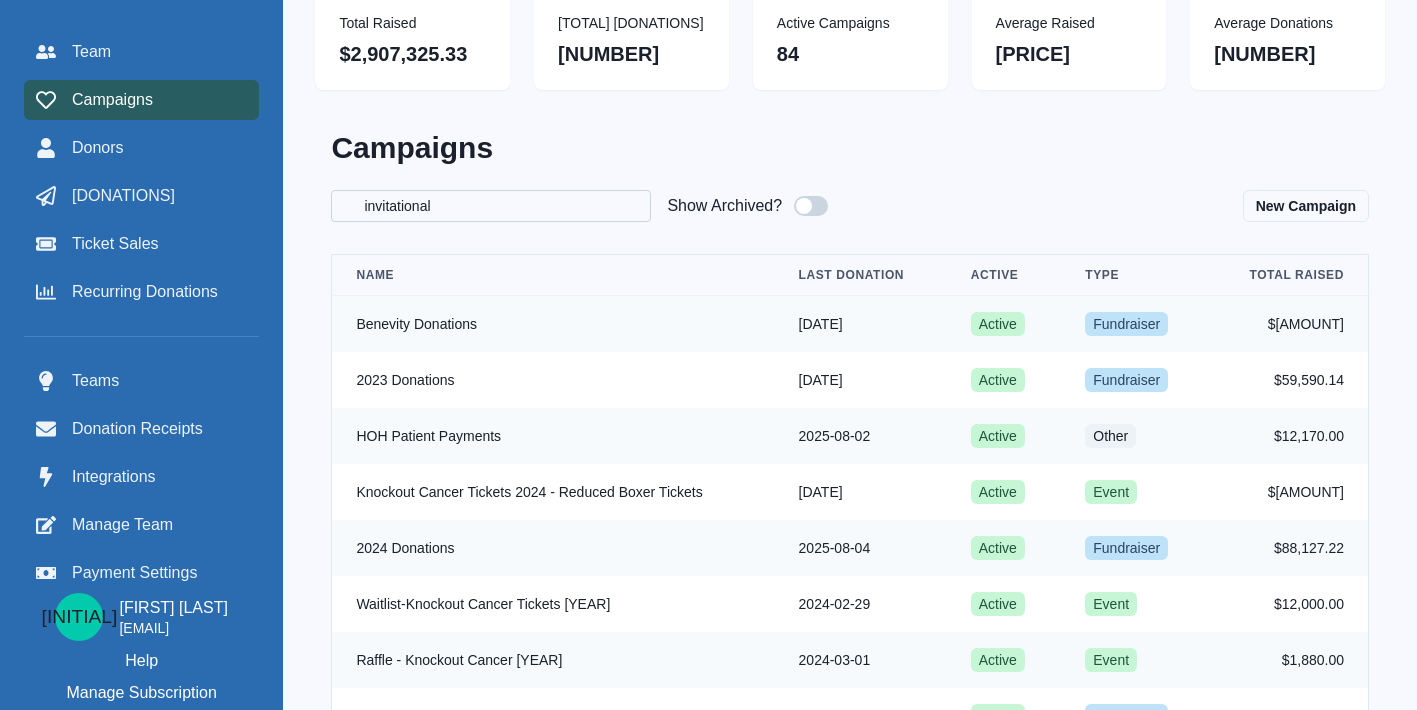 type on "invitational" 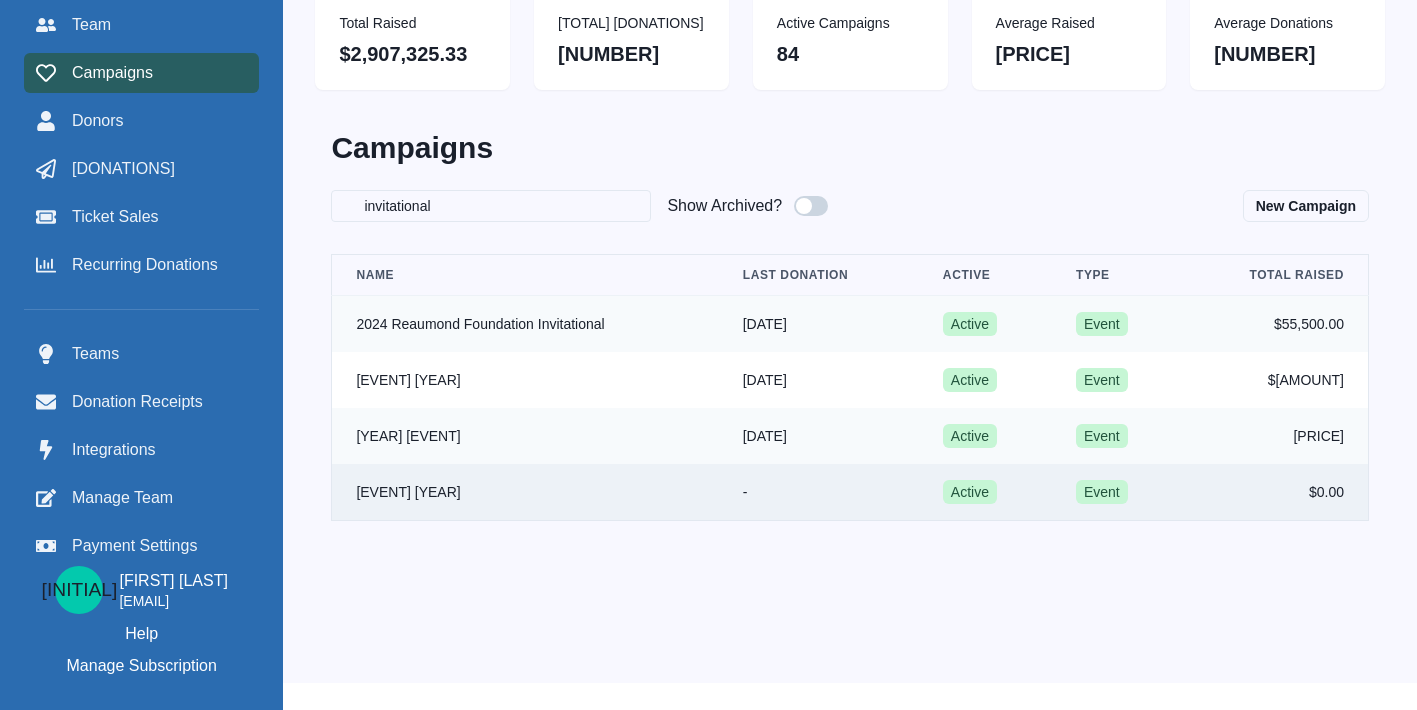 click on "[EVENT] [YEAR]" at bounding box center [525, 492] 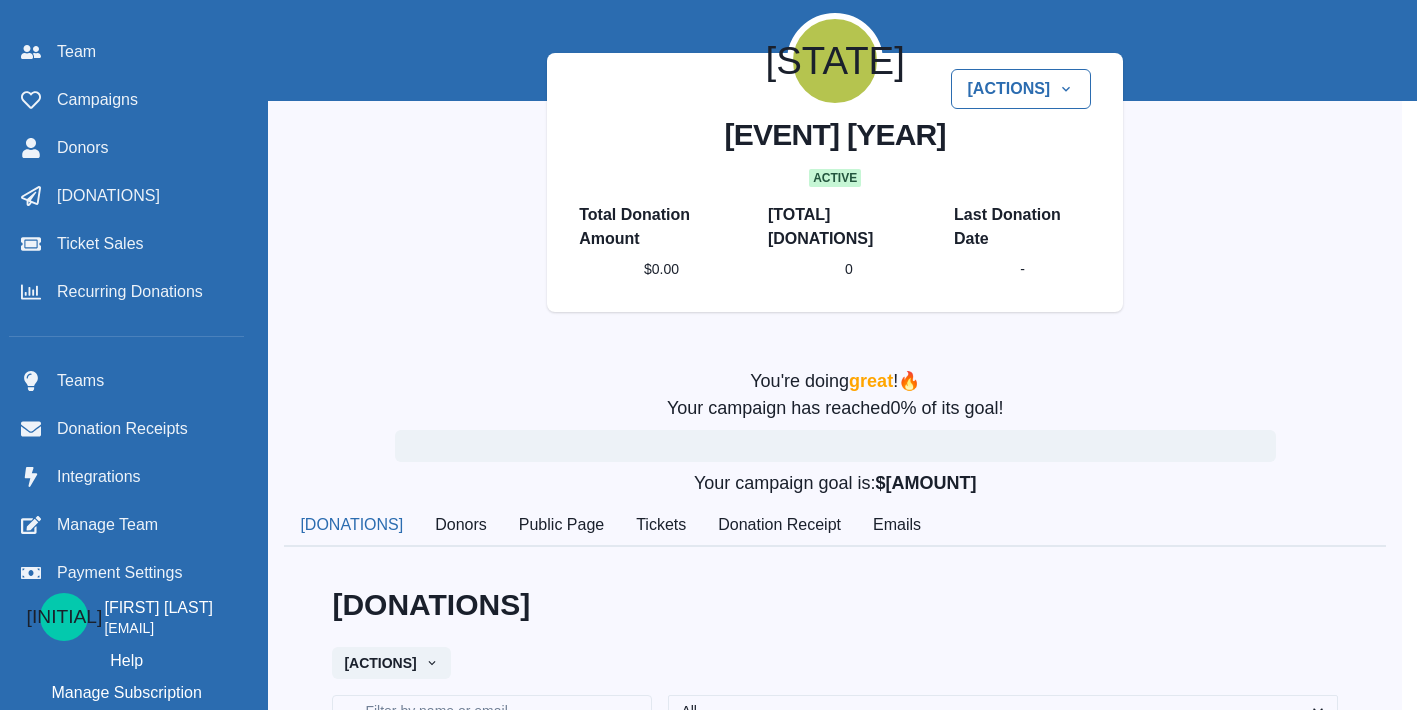 click on "Public Page" at bounding box center [561, 526] 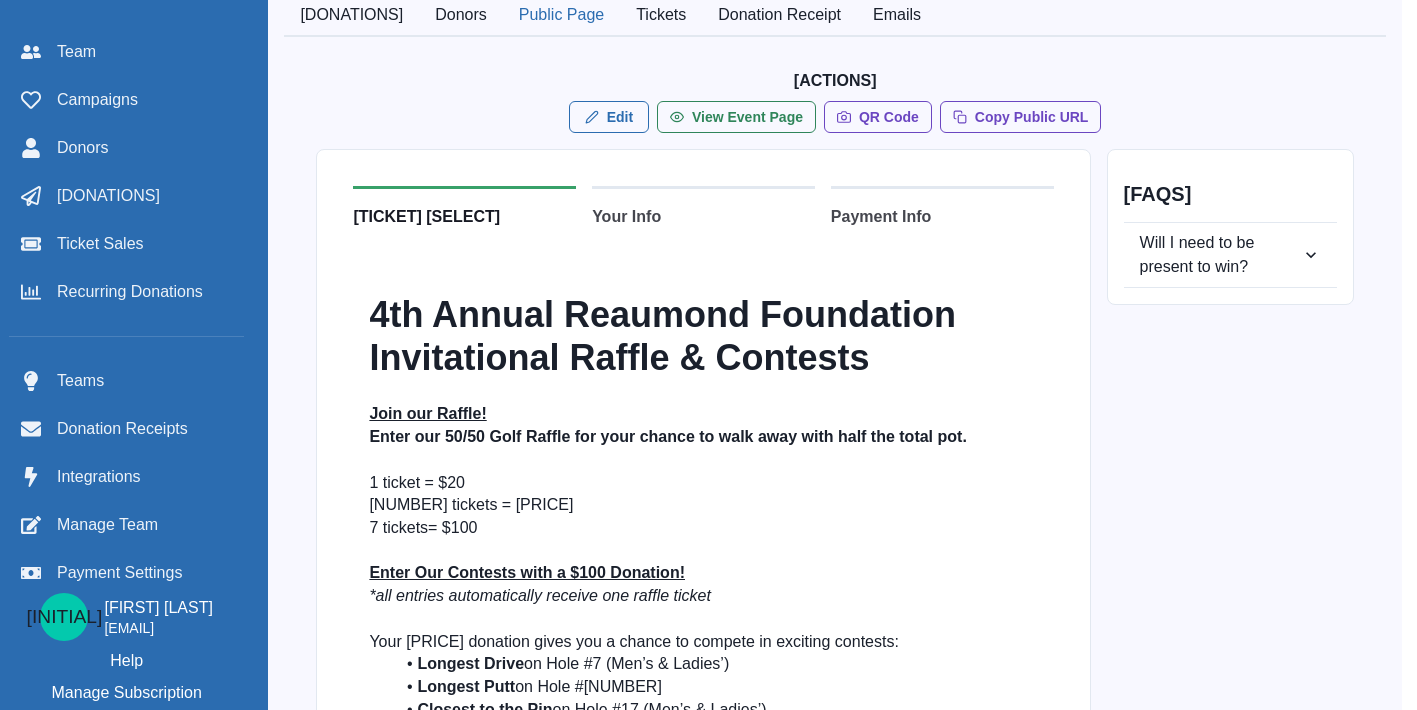 scroll, scrollTop: 500, scrollLeft: 15, axis: both 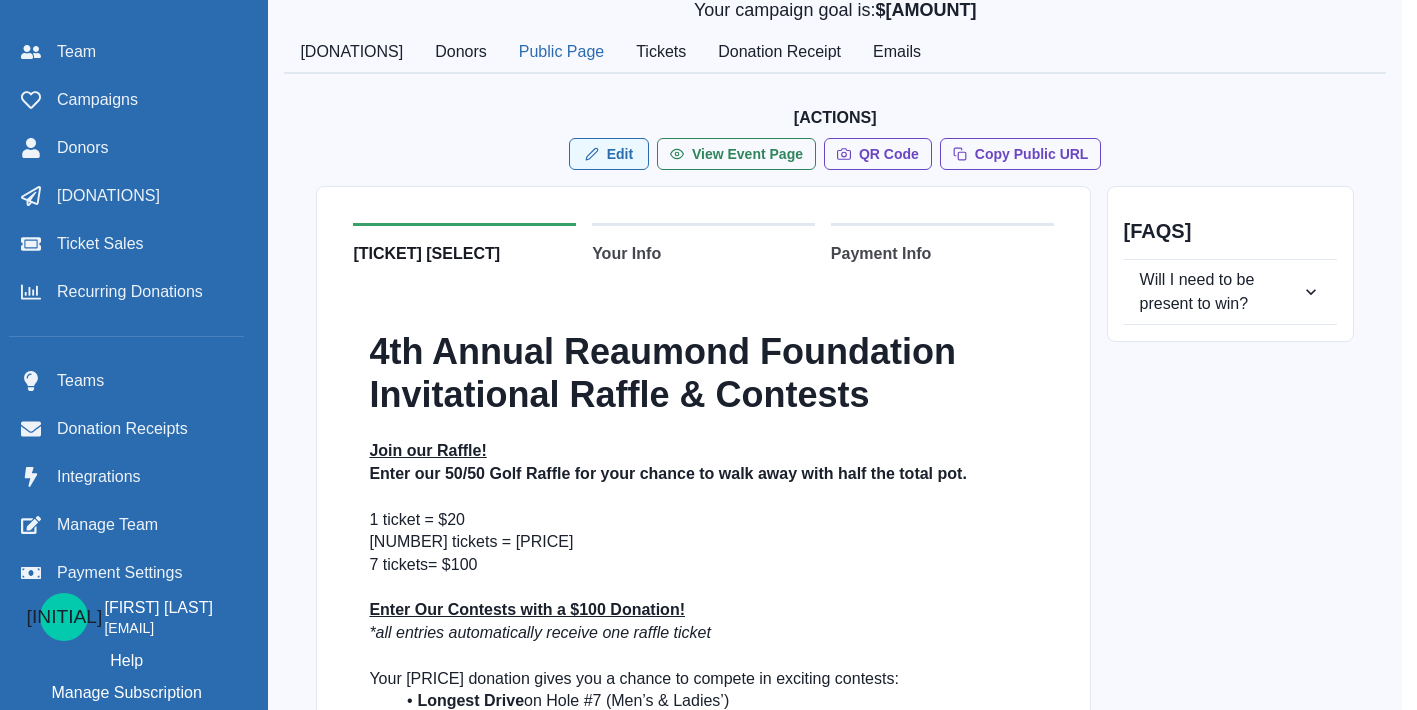 click on "Edit" at bounding box center [609, 154] 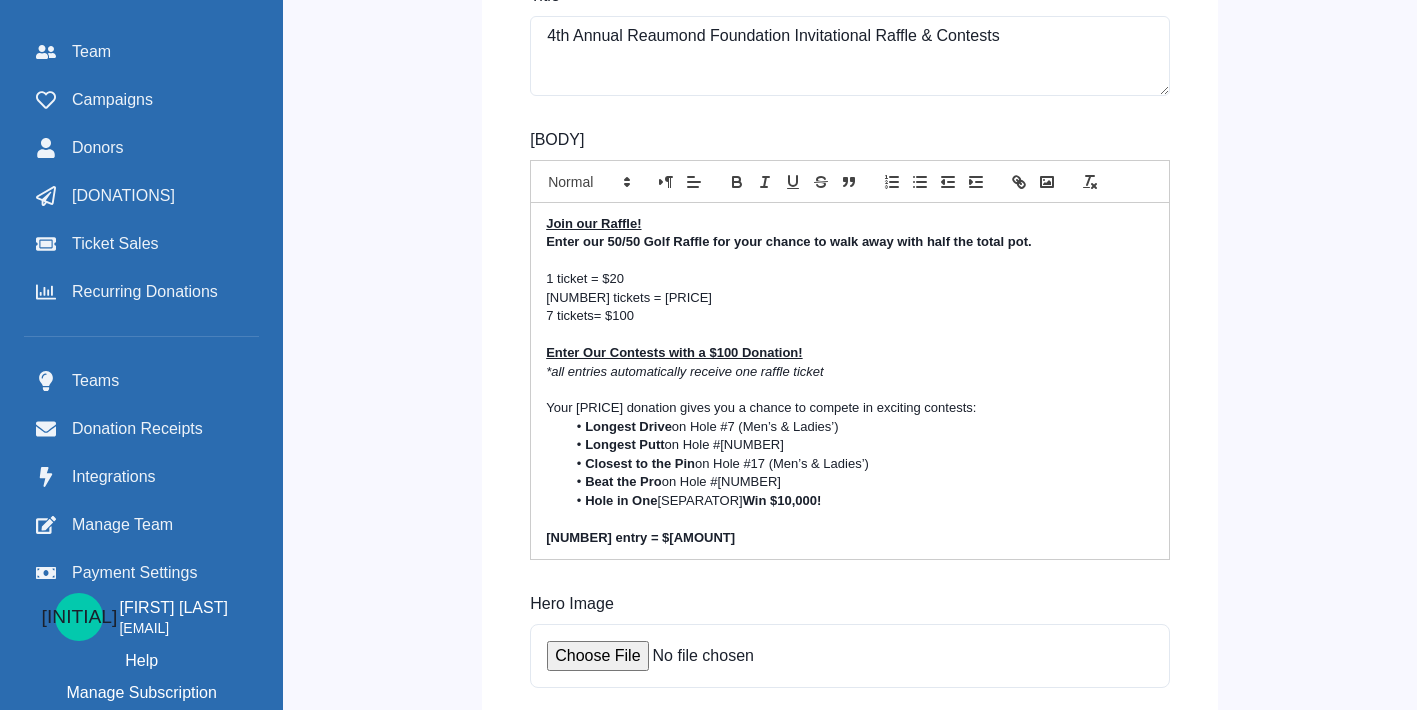 scroll, scrollTop: 131, scrollLeft: 15, axis: both 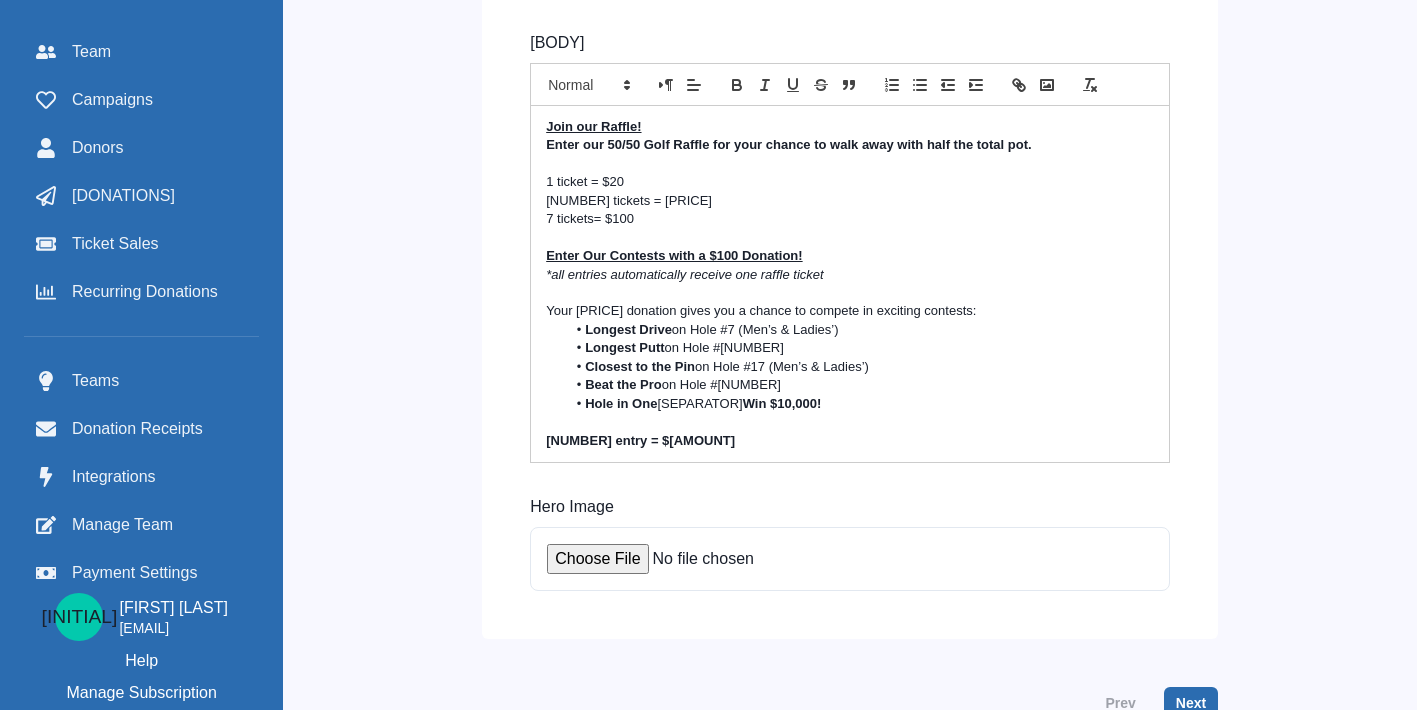 click on "Next" at bounding box center [1191, 703] 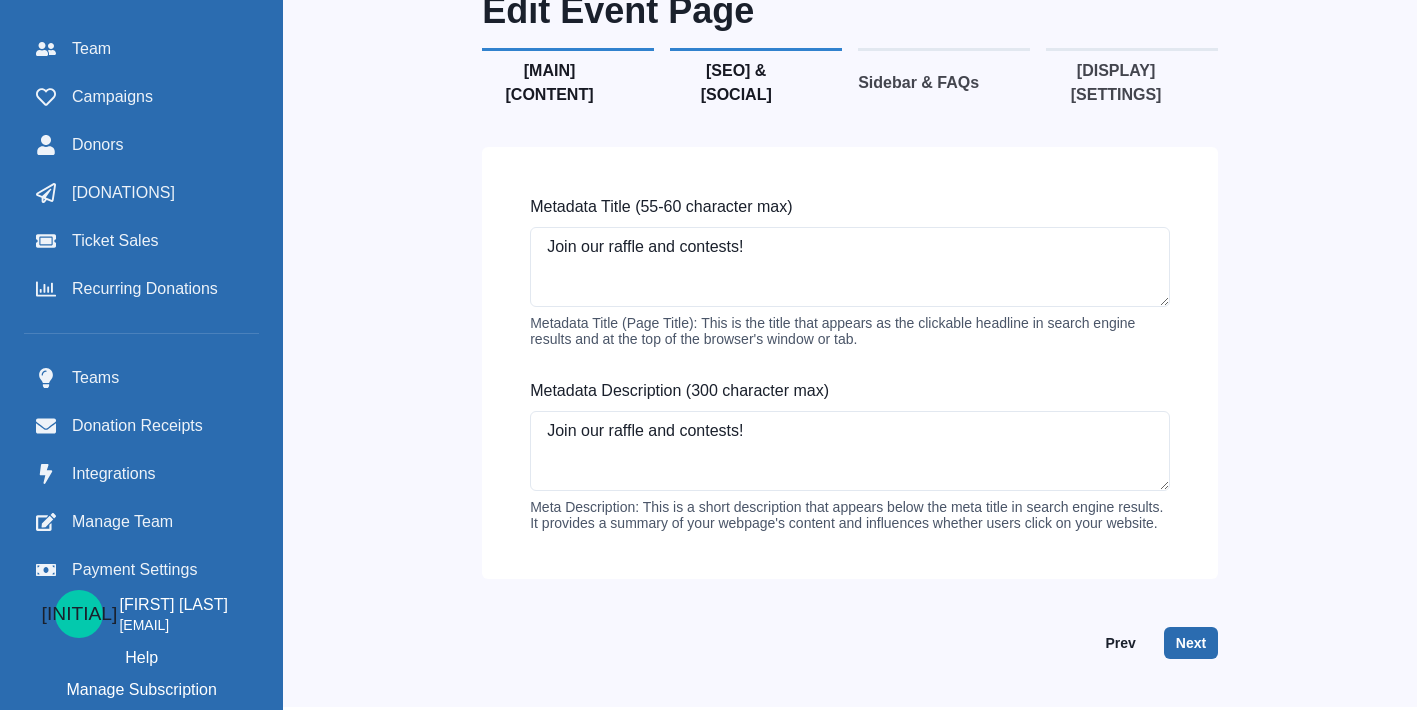 click on "Next" at bounding box center (1191, 643) 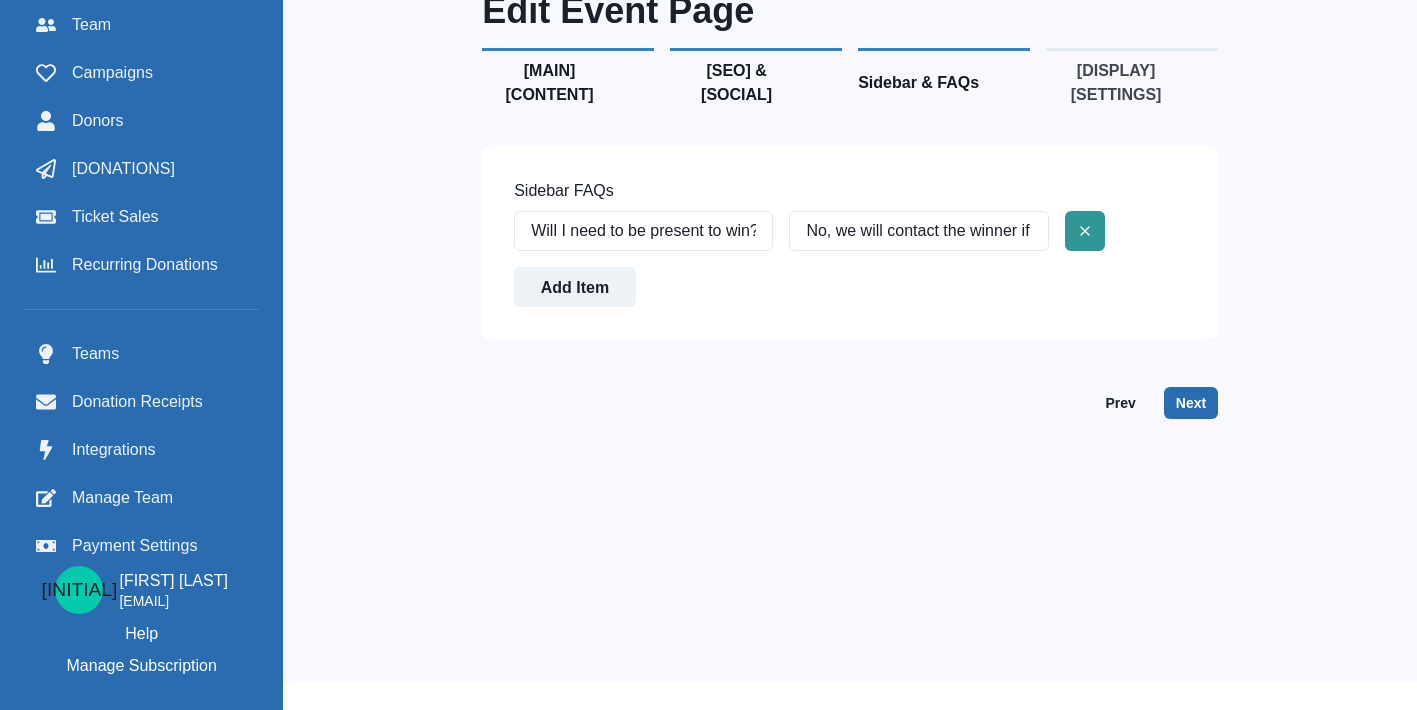 click on "Next" at bounding box center (1191, 403) 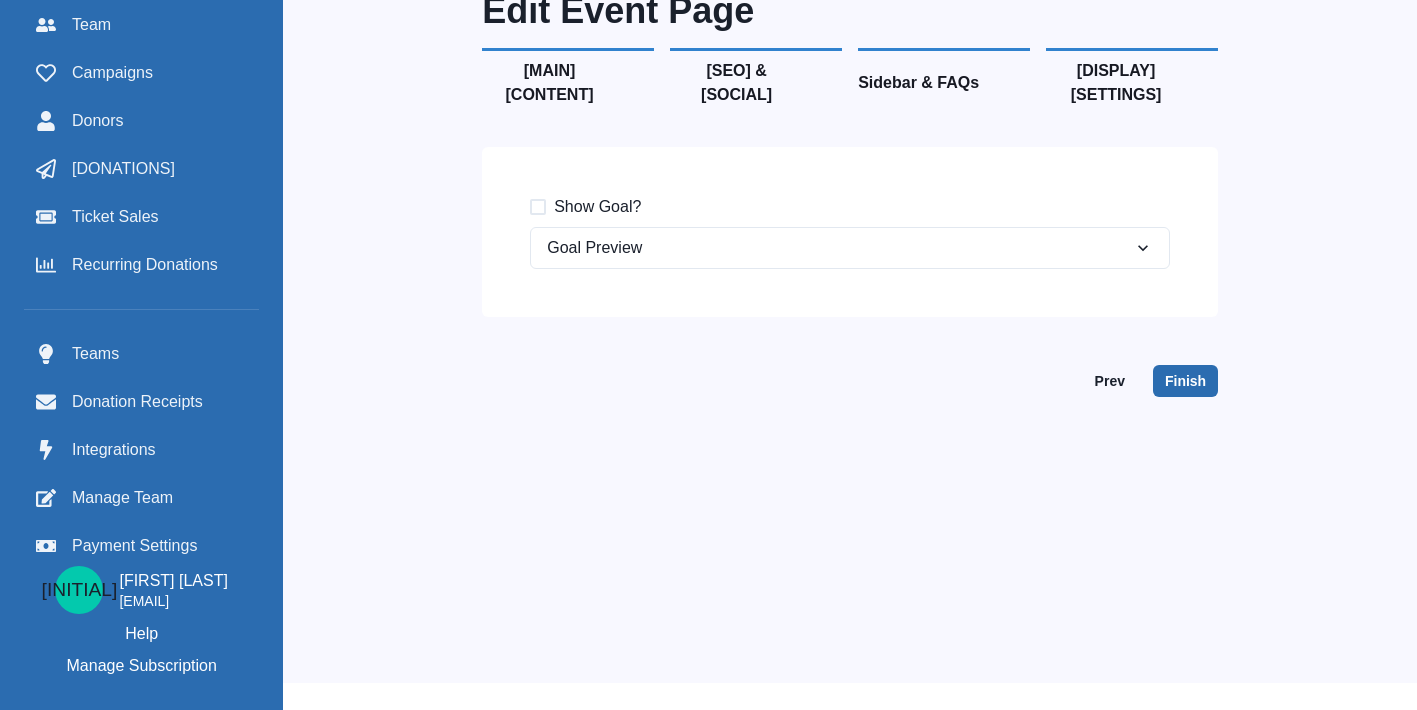 click on "Finish" at bounding box center [1185, 381] 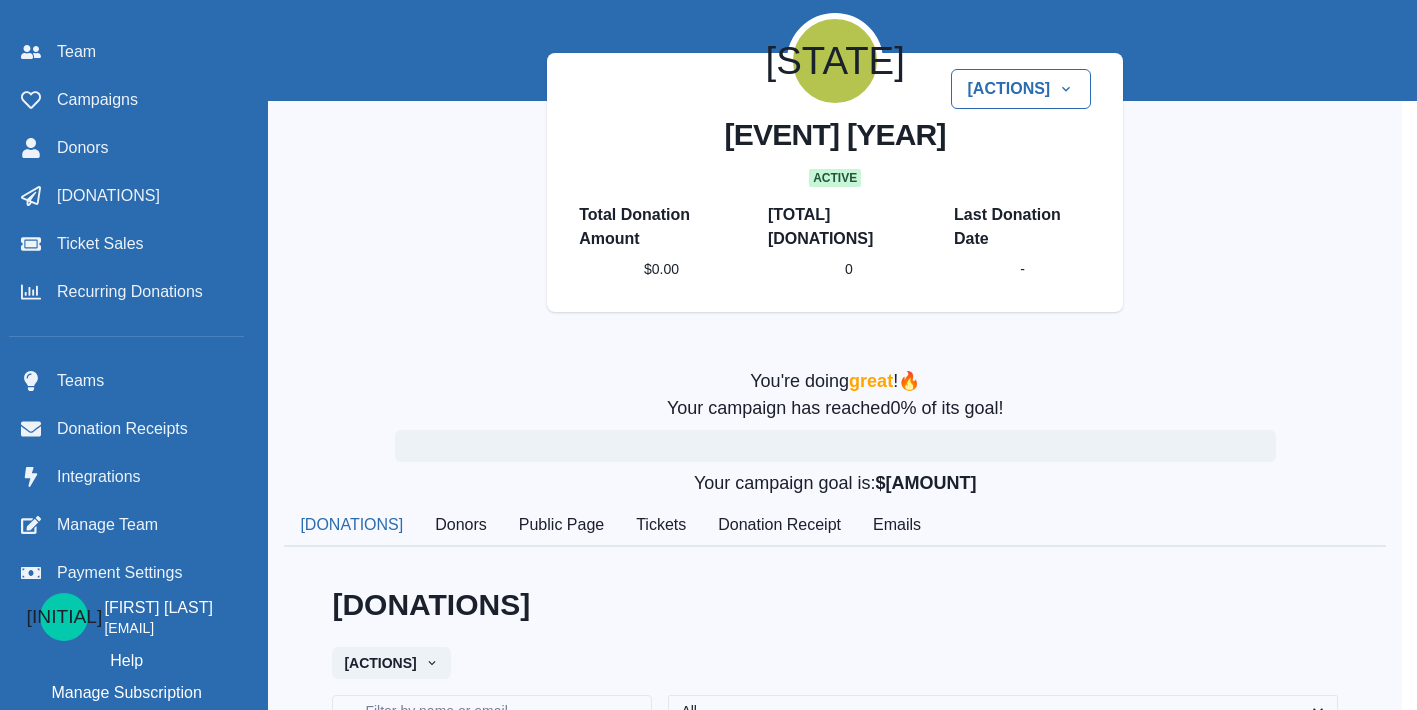 click on "Public Page" at bounding box center [561, 526] 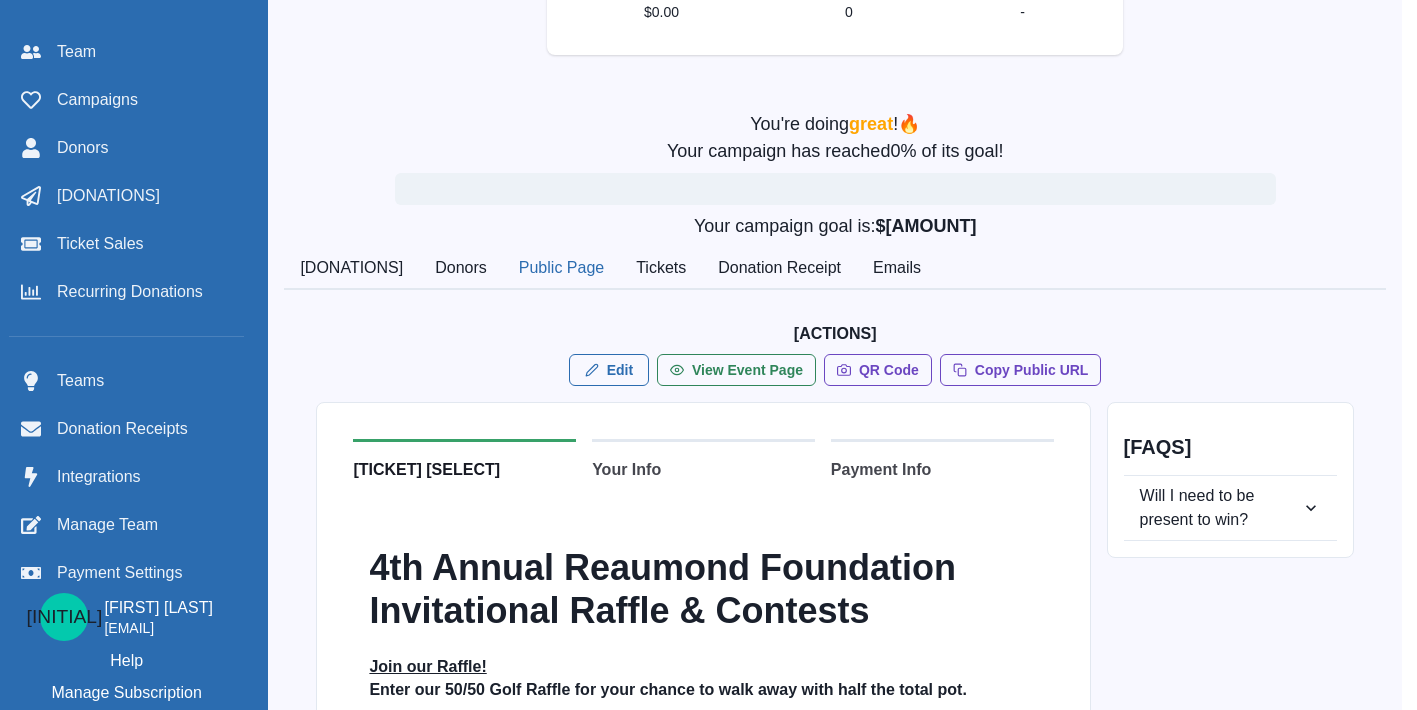 scroll, scrollTop: 250, scrollLeft: 15, axis: both 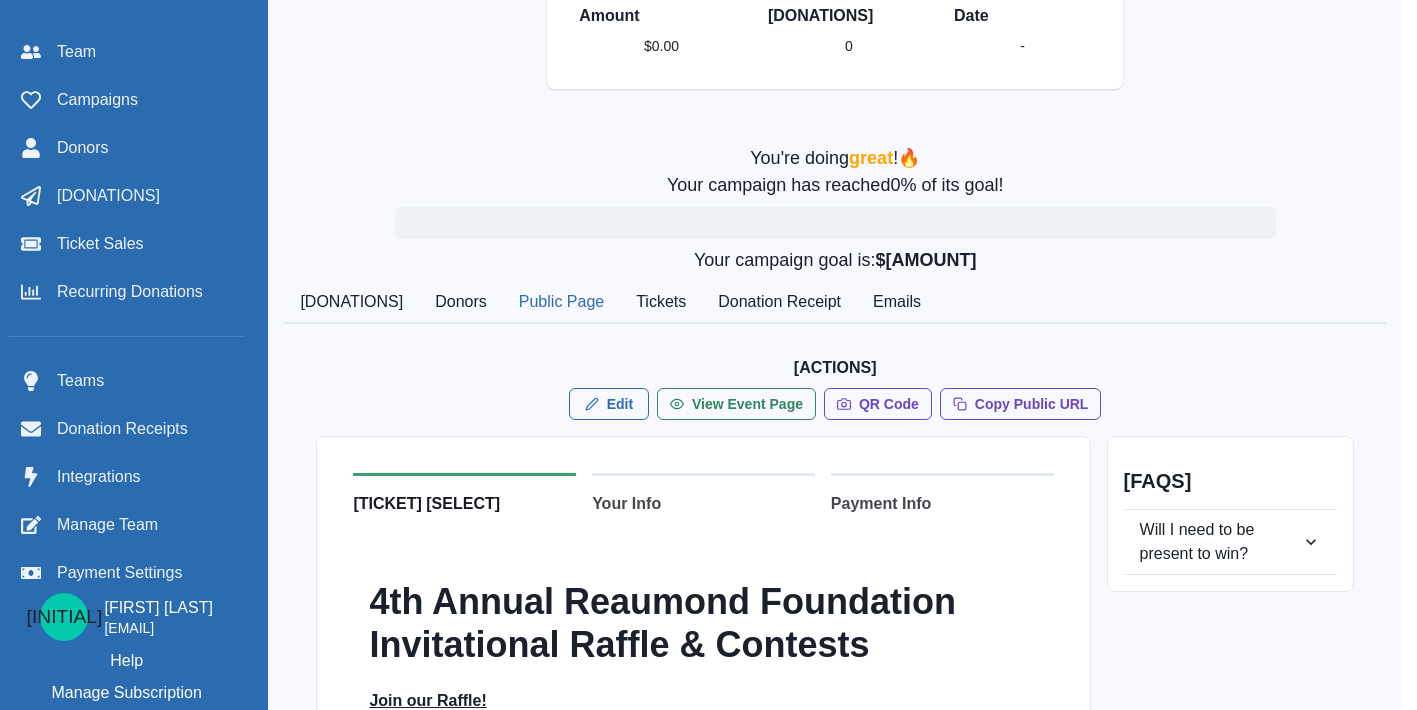 click on "Tickets" at bounding box center (661, 303) 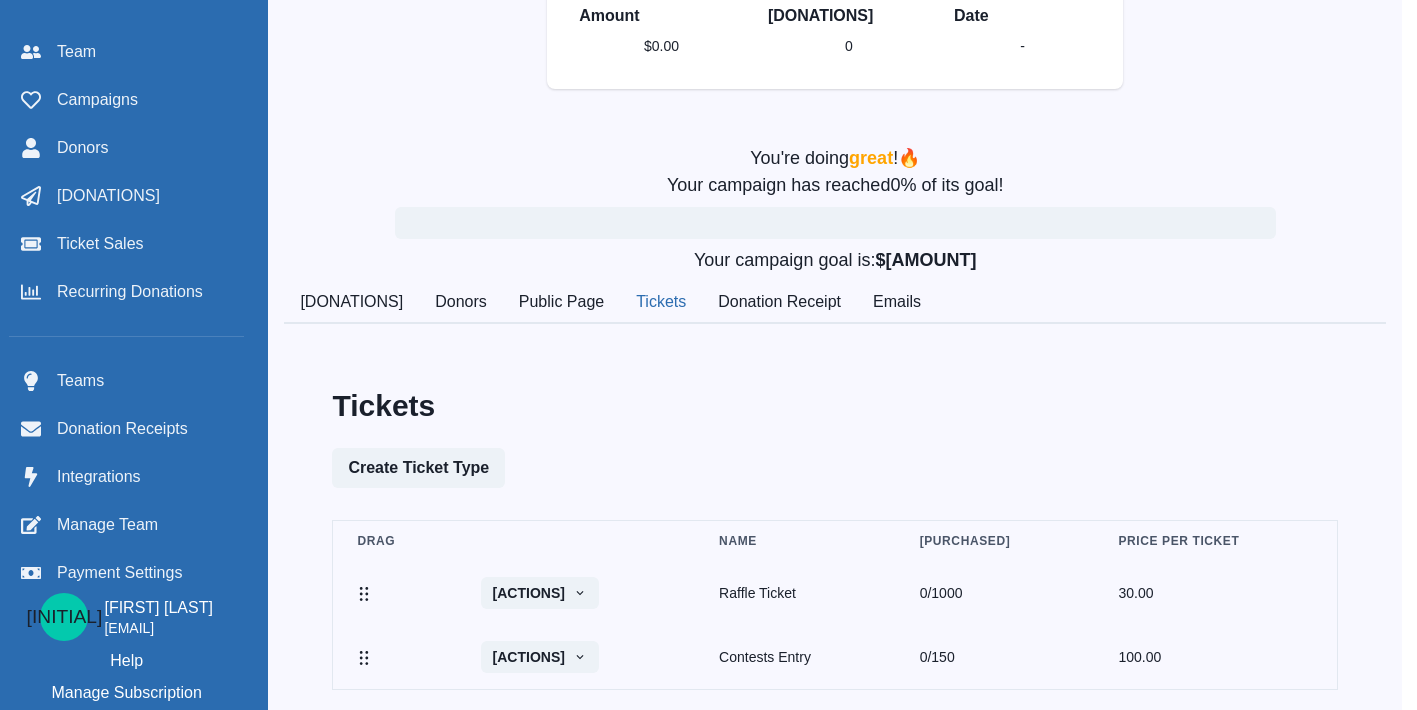 scroll, scrollTop: 340, scrollLeft: 15, axis: both 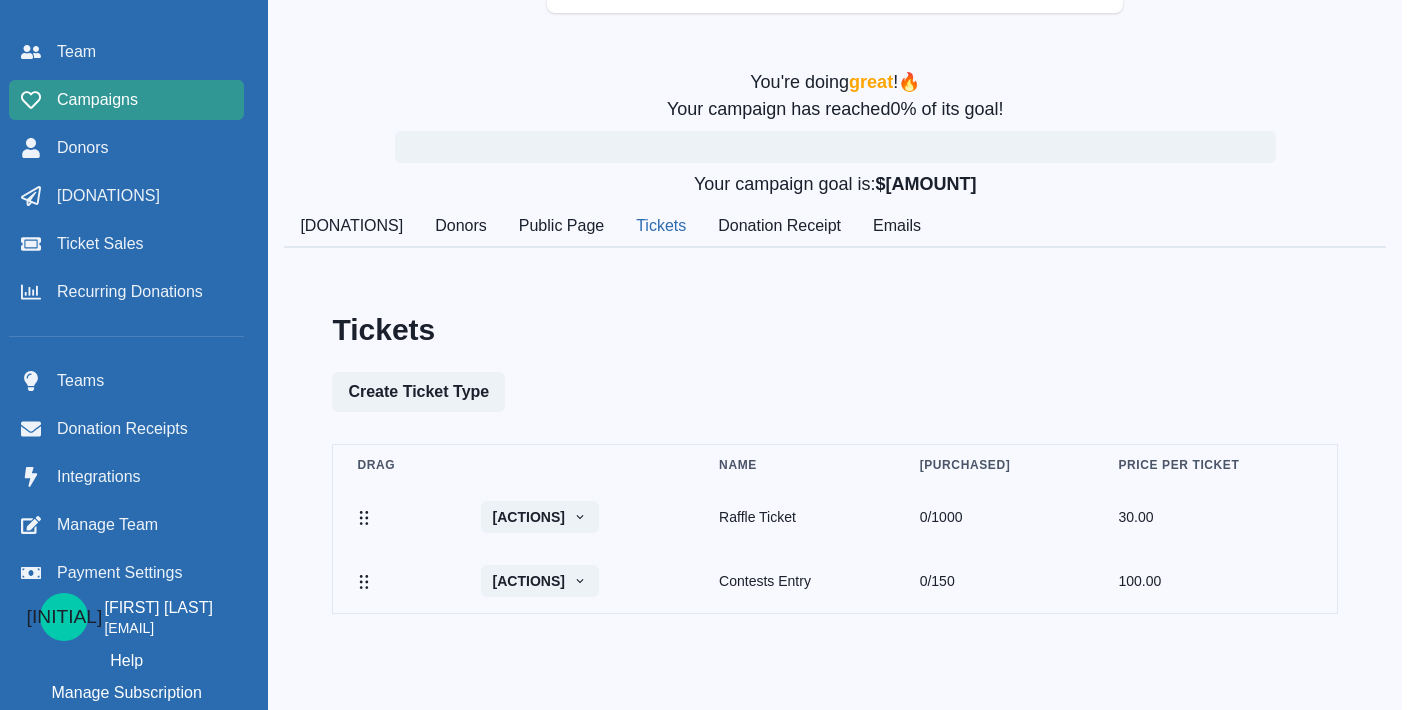 click on "Campaigns" at bounding box center [126, 100] 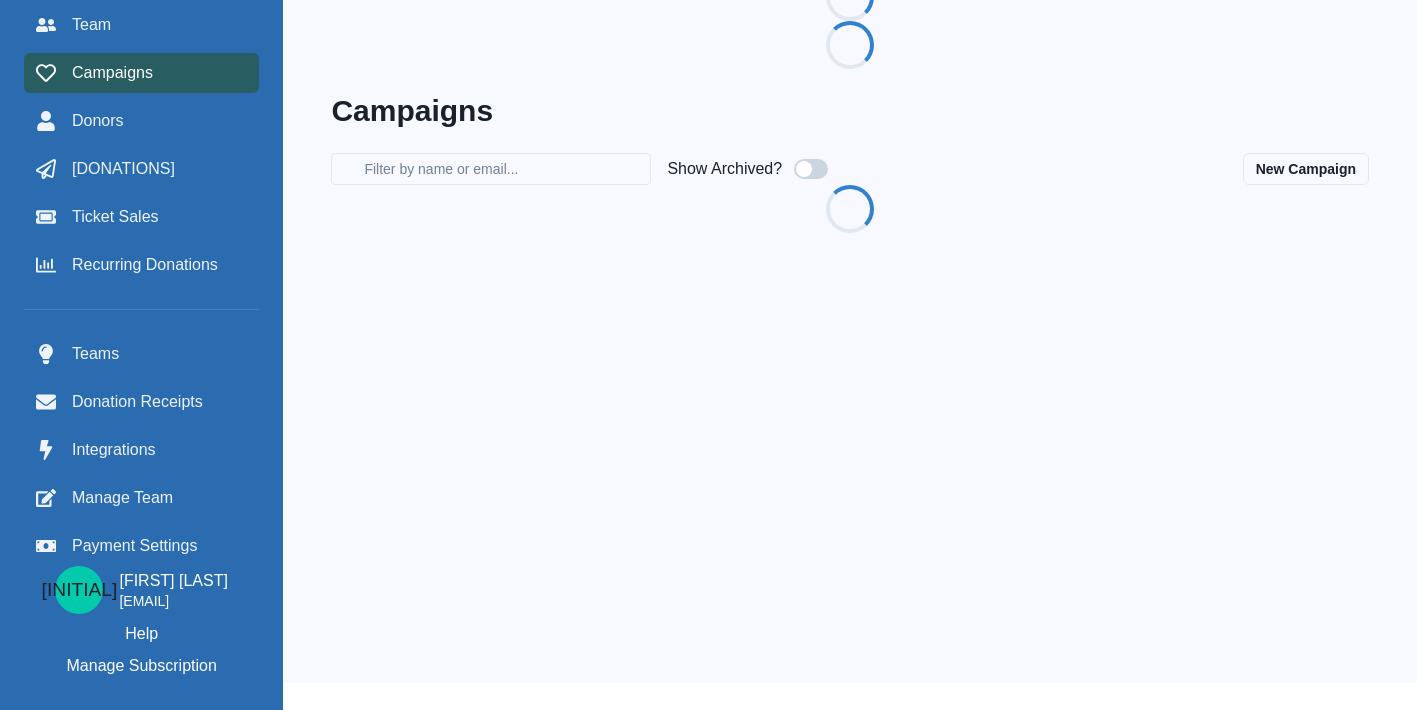 scroll, scrollTop: 27, scrollLeft: 15, axis: both 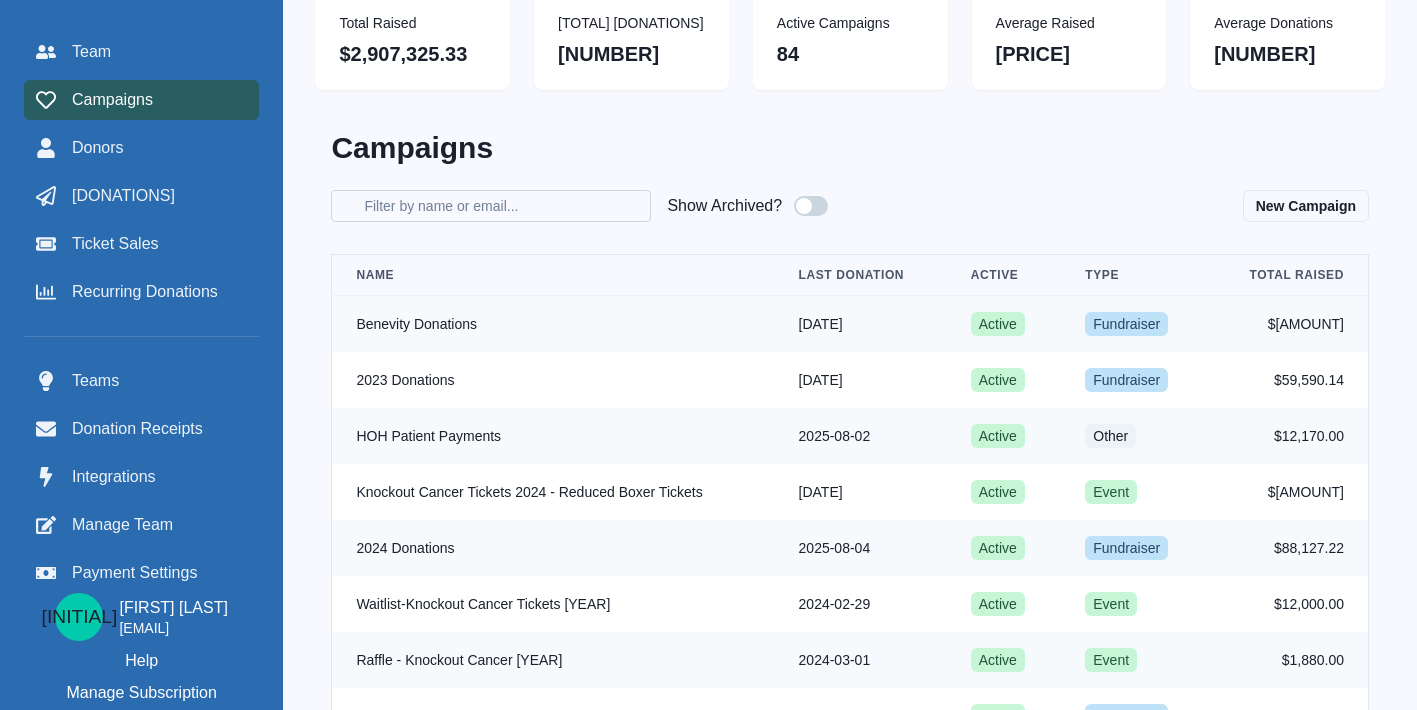 click on "[FILTER] [BY] [NAME] [OR] [EMAIL]" at bounding box center [491, 206] 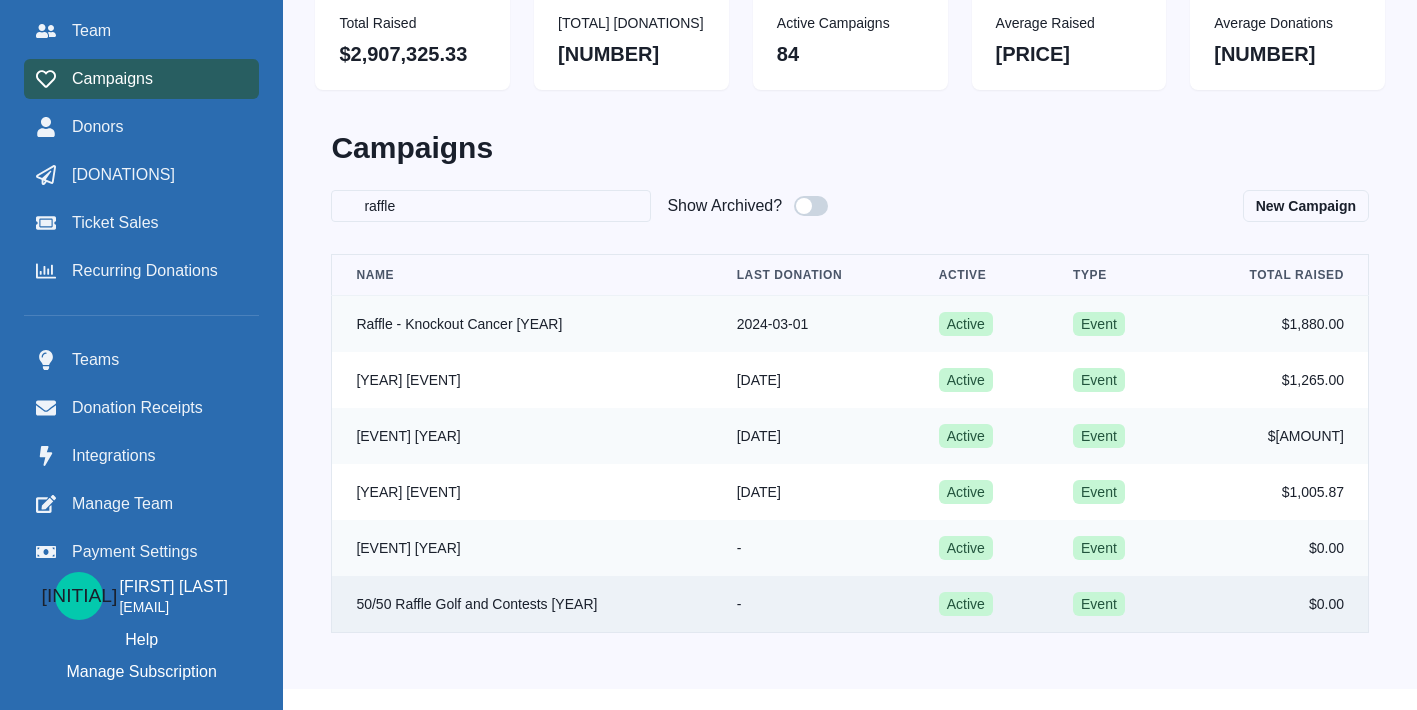 type on "raffle" 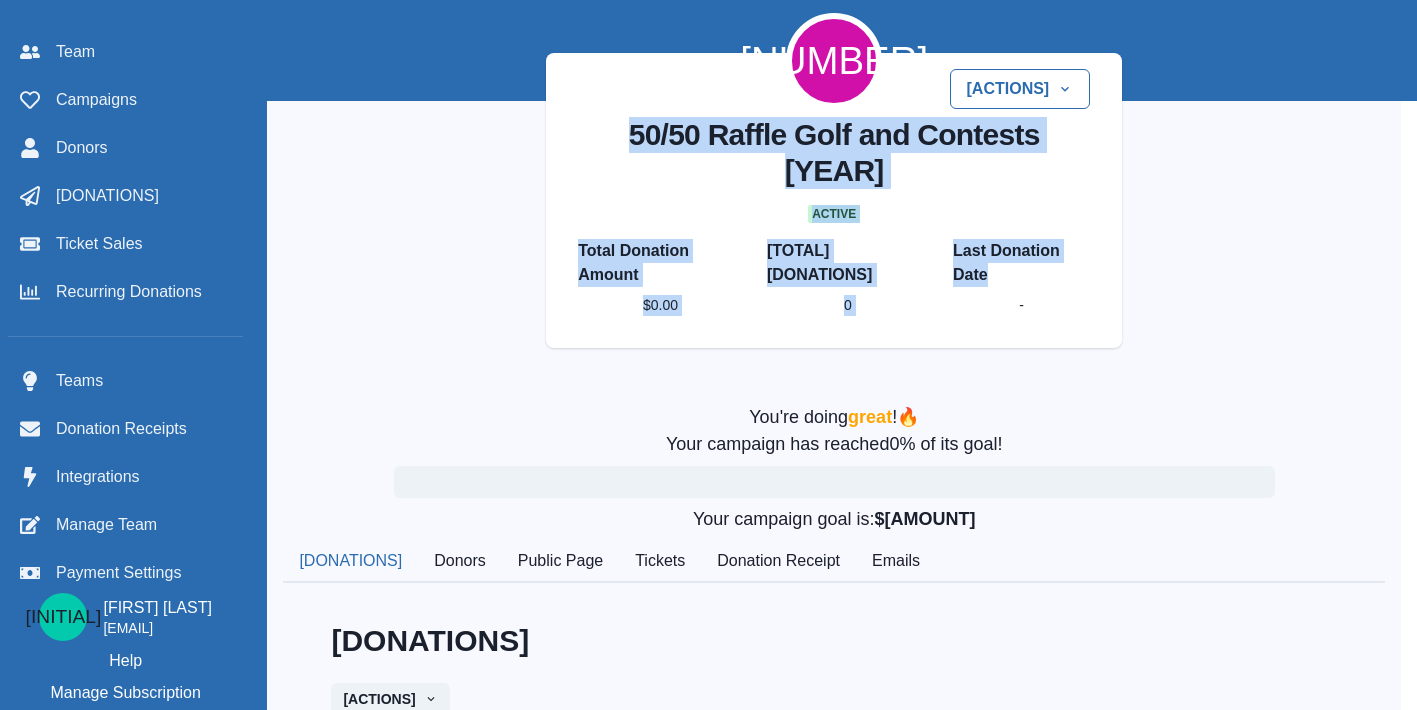 scroll, scrollTop: 27, scrollLeft: 31, axis: both 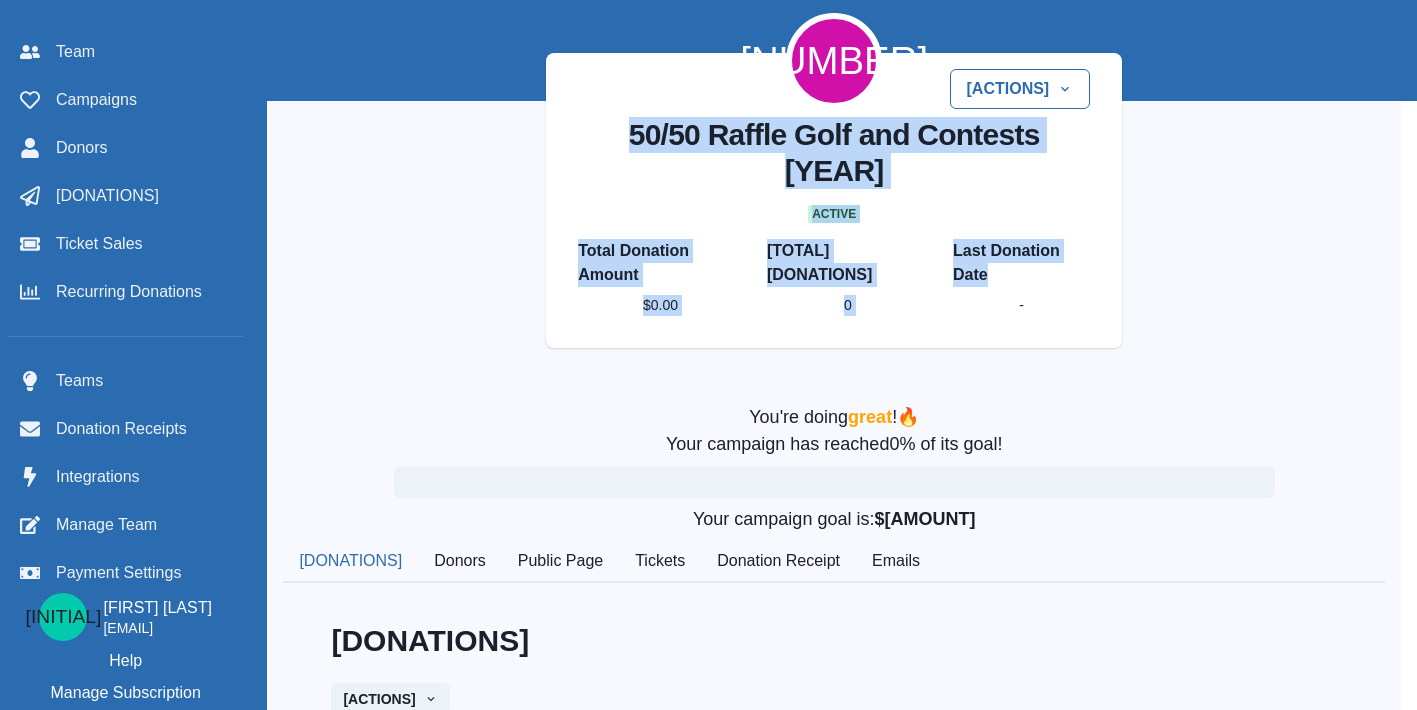 click on "Tickets" at bounding box center [660, 562] 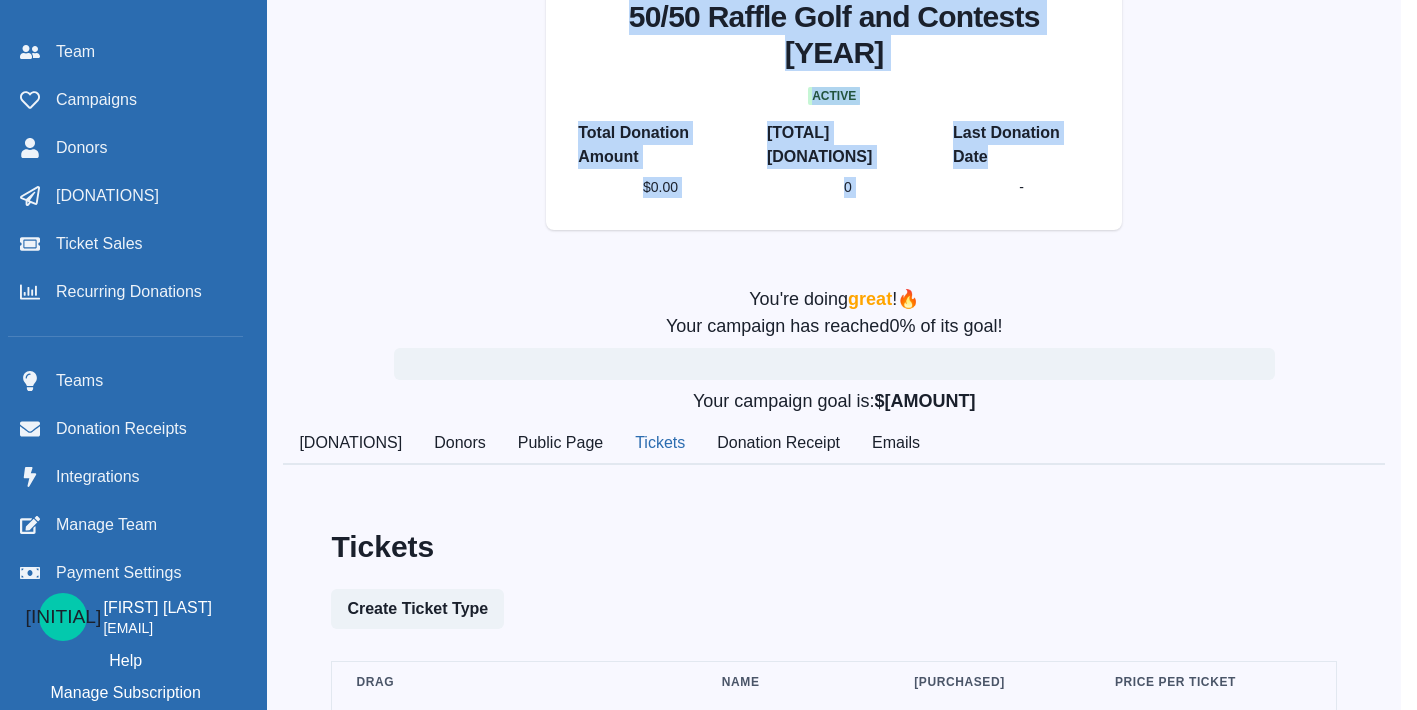 scroll, scrollTop: 137, scrollLeft: 31, axis: both 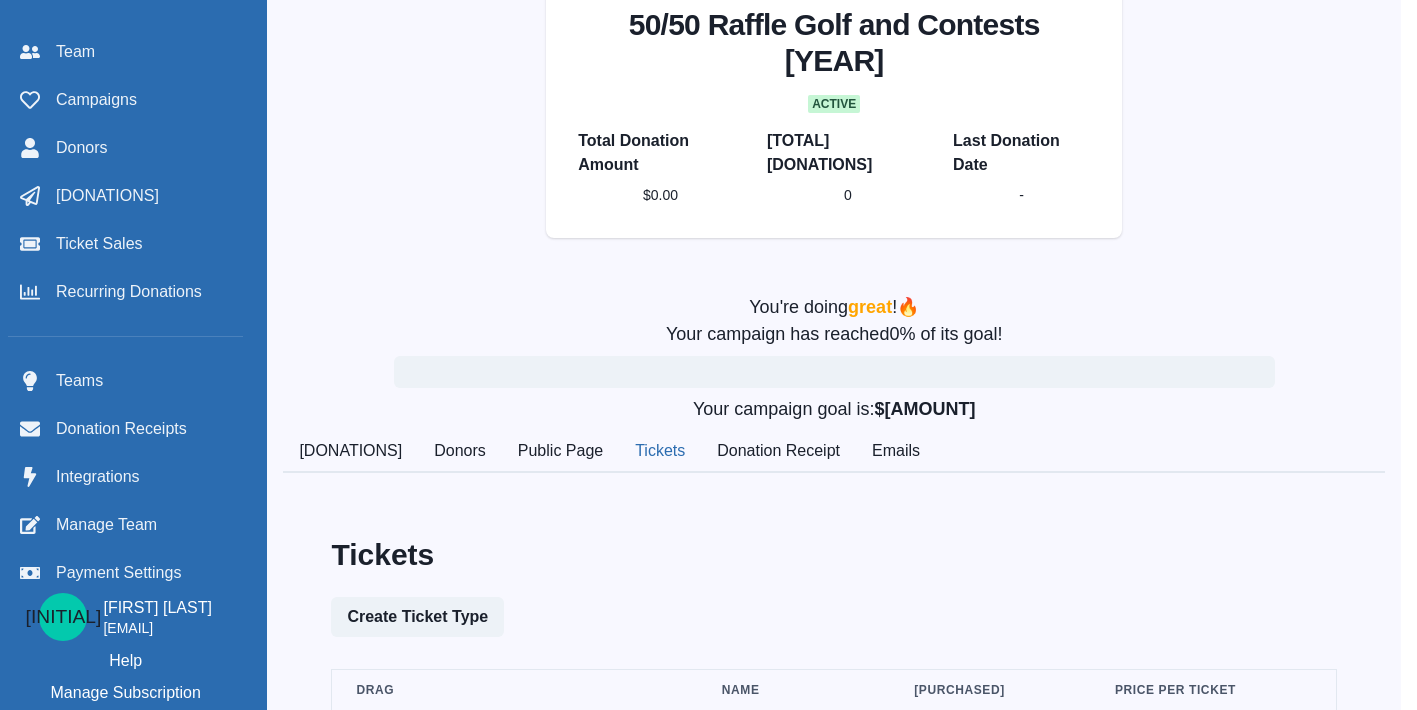 click on "52 Actions Edit Delete Set as Default 50/50 Raffle Golf and Contests 2025 active Total Donation Amount $0.00 Total Donations 0 Last Donation Date -" at bounding box center (834, 74) 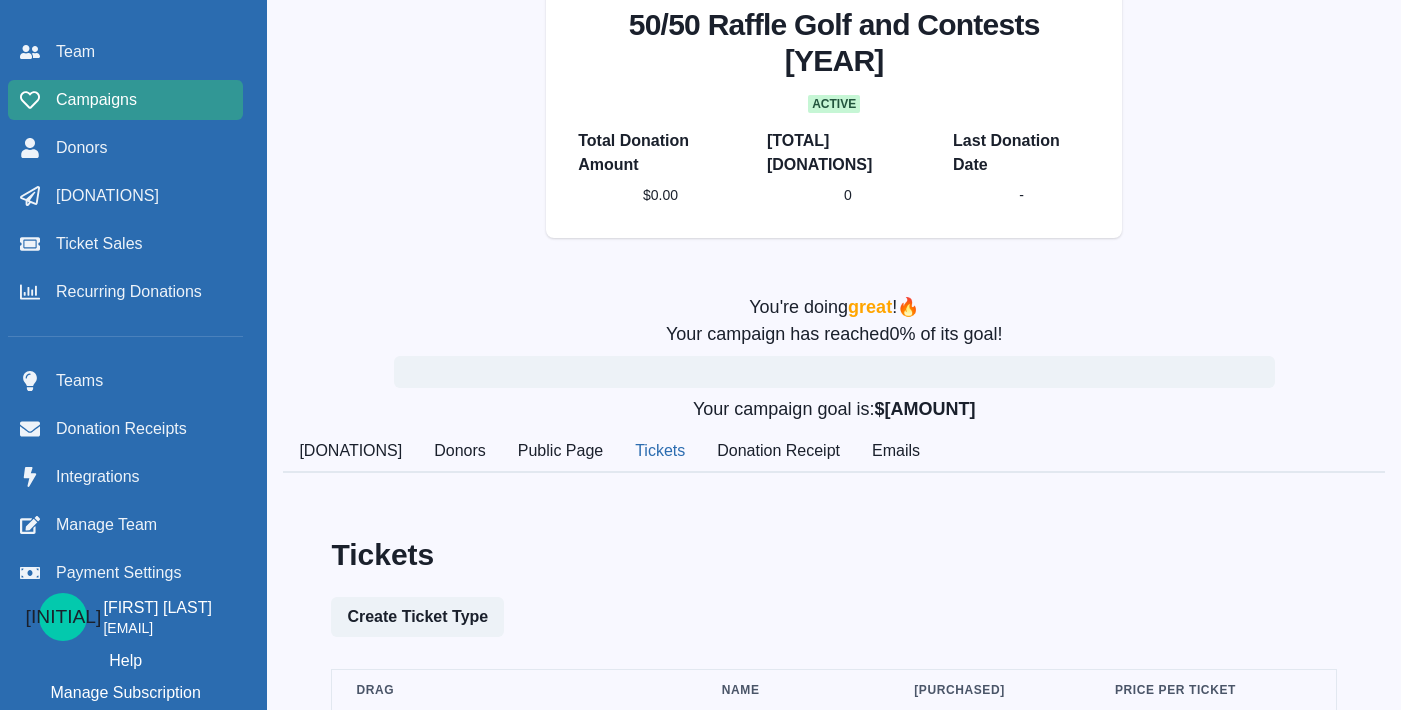 click on "Campaigns" at bounding box center (125, 100) 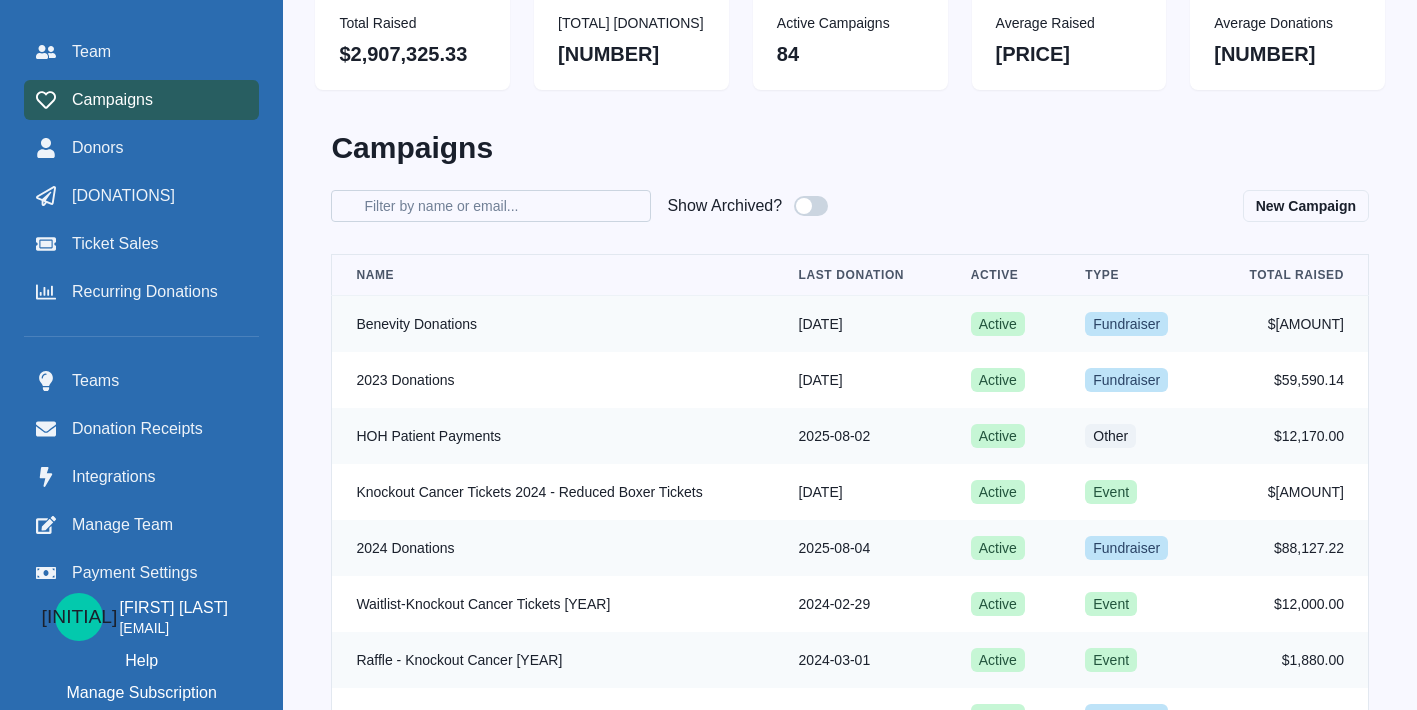 click on "[FILTER] [BY] [NAME] [OR] [EMAIL]" at bounding box center (491, 206) 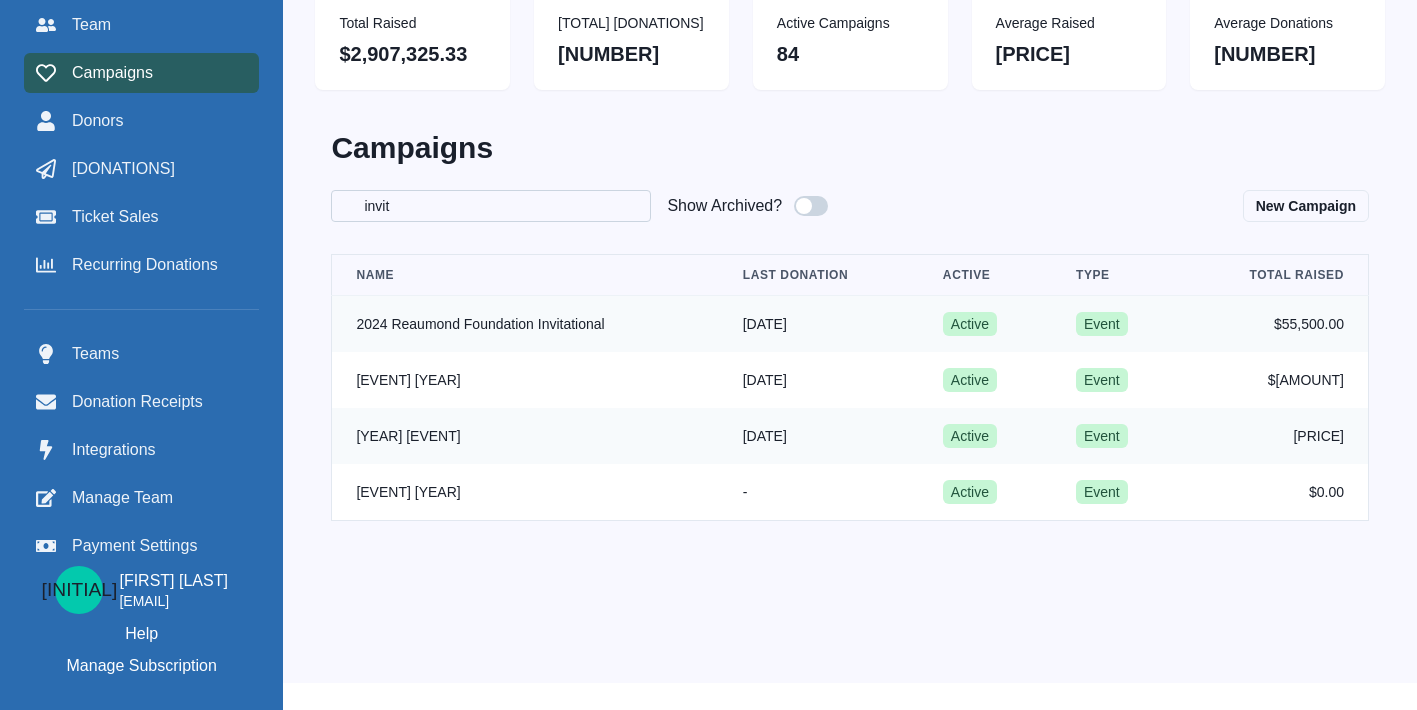 type on "invit" 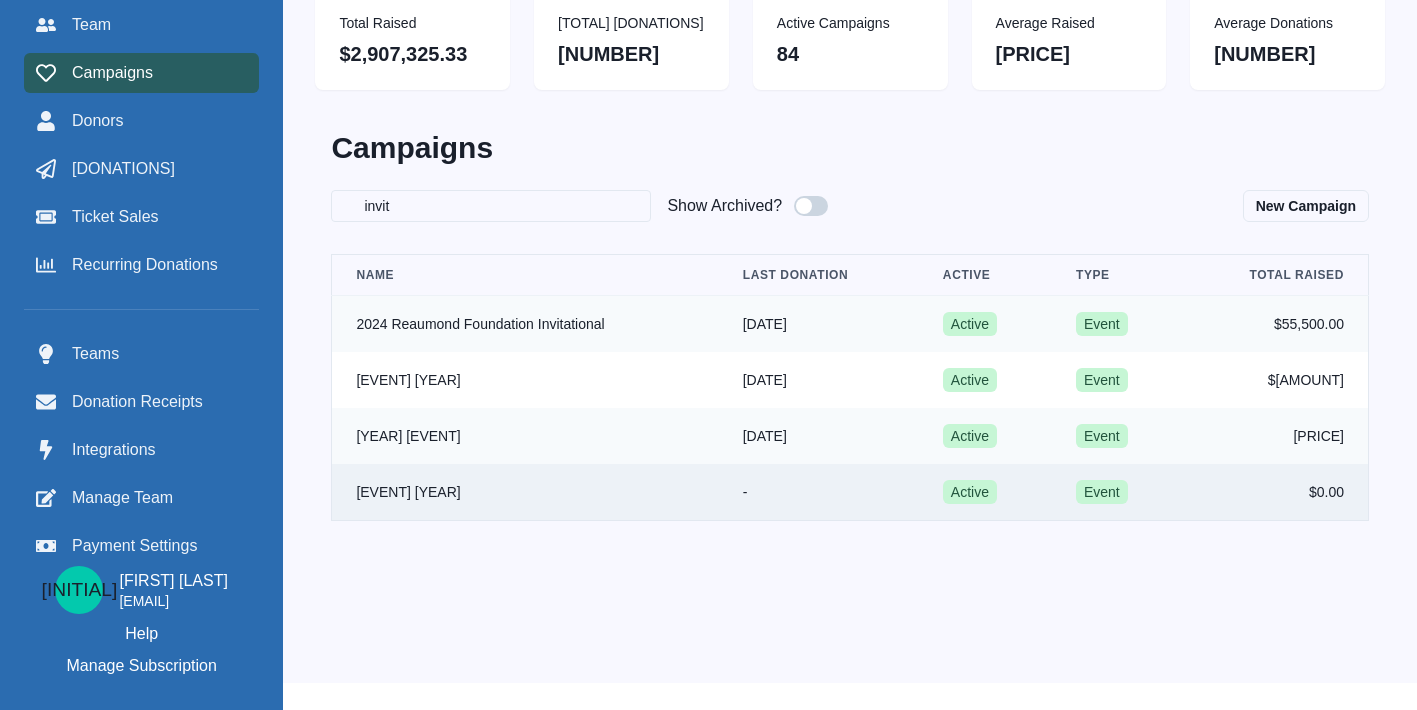 drag, startPoint x: 476, startPoint y: 205, endPoint x: 626, endPoint y: 503, distance: 333.62253 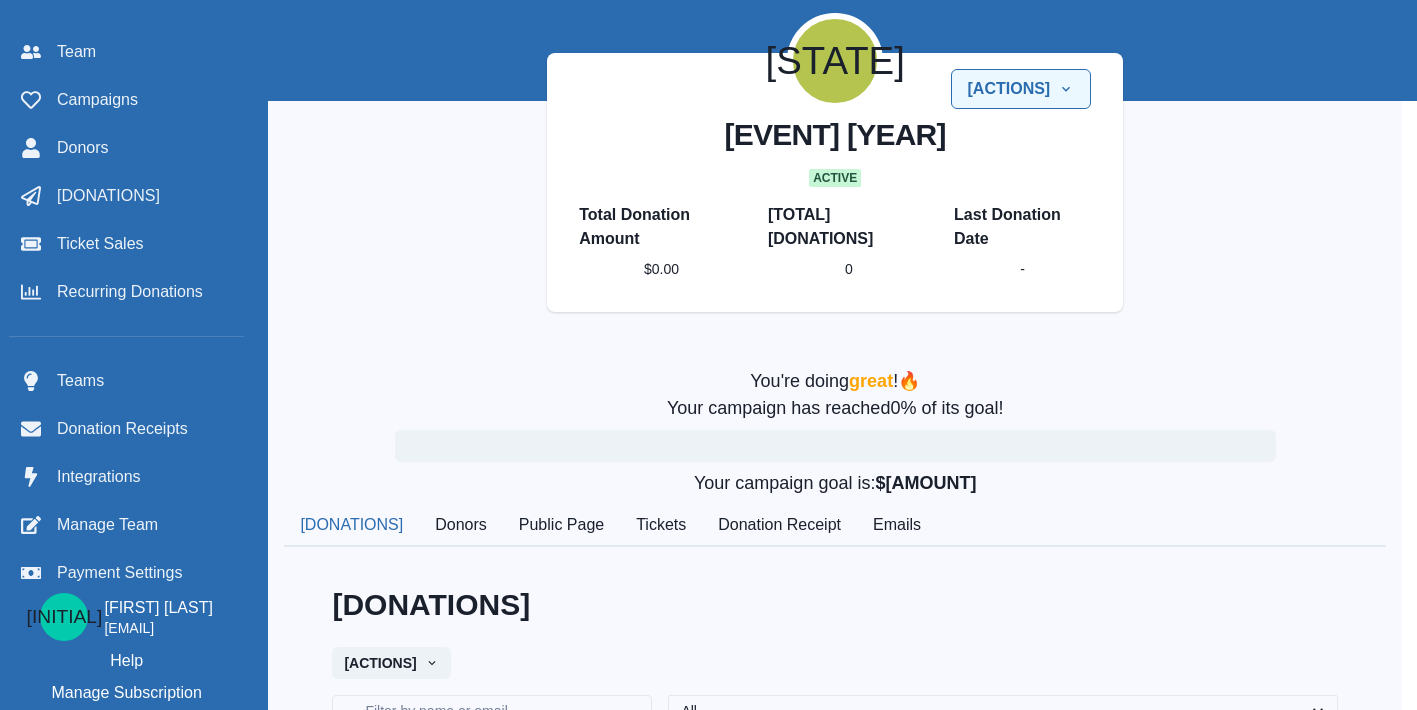 click on "[ACTIONS]" at bounding box center (1021, 89) 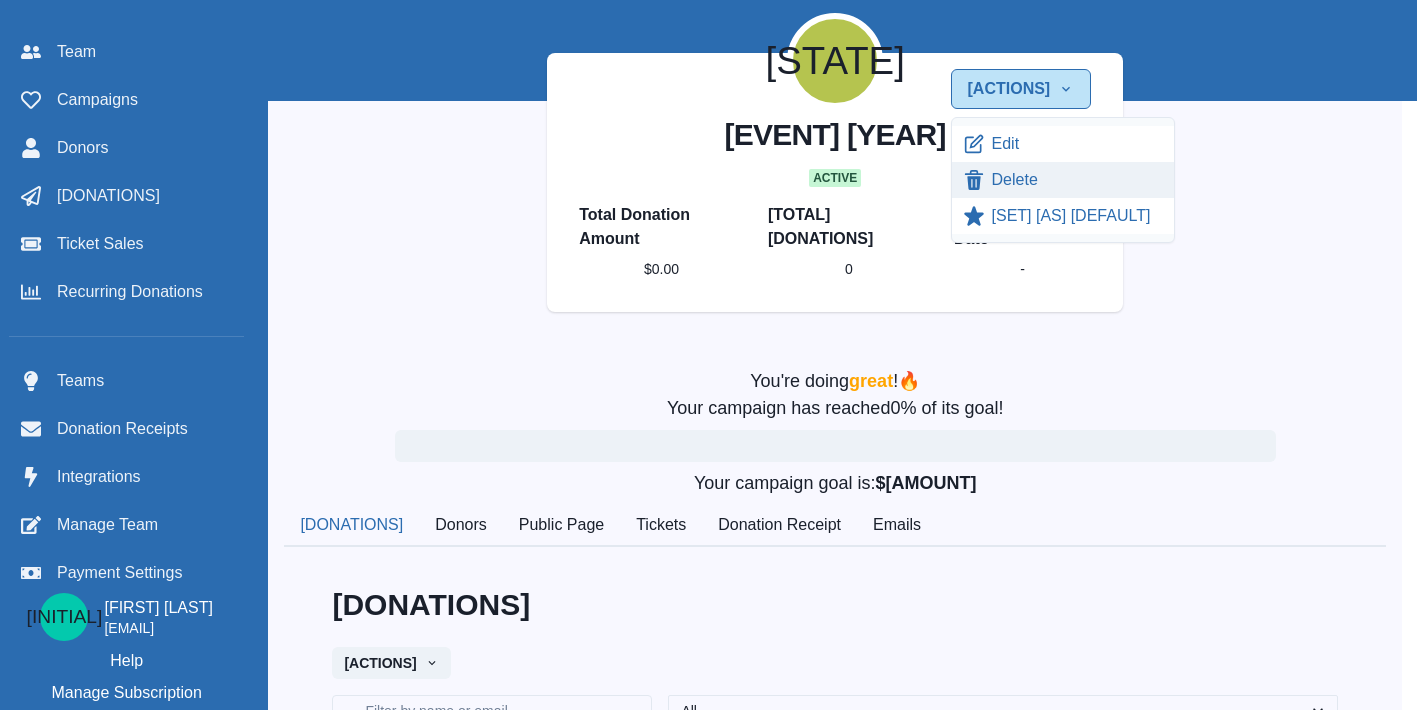 click on "Delete" at bounding box center [1063, 180] 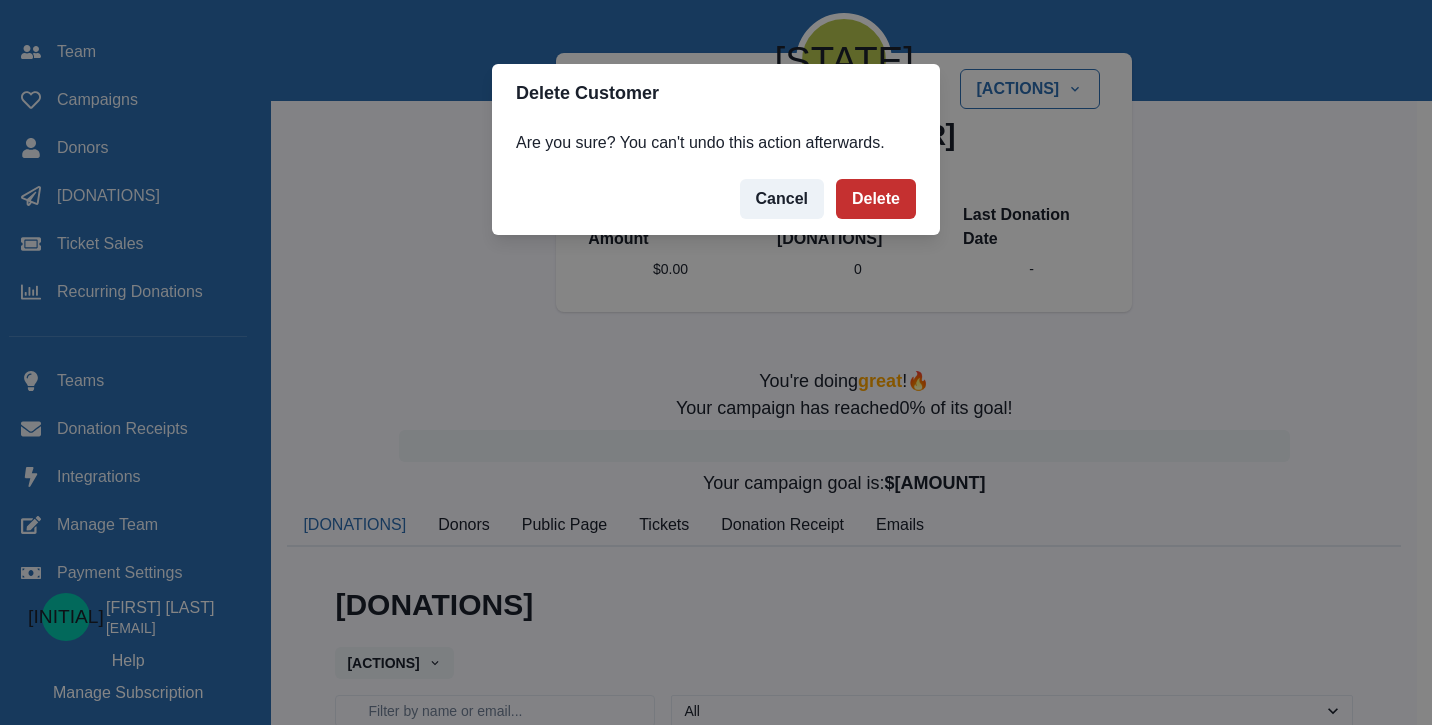 click on "Delete" at bounding box center [876, 199] 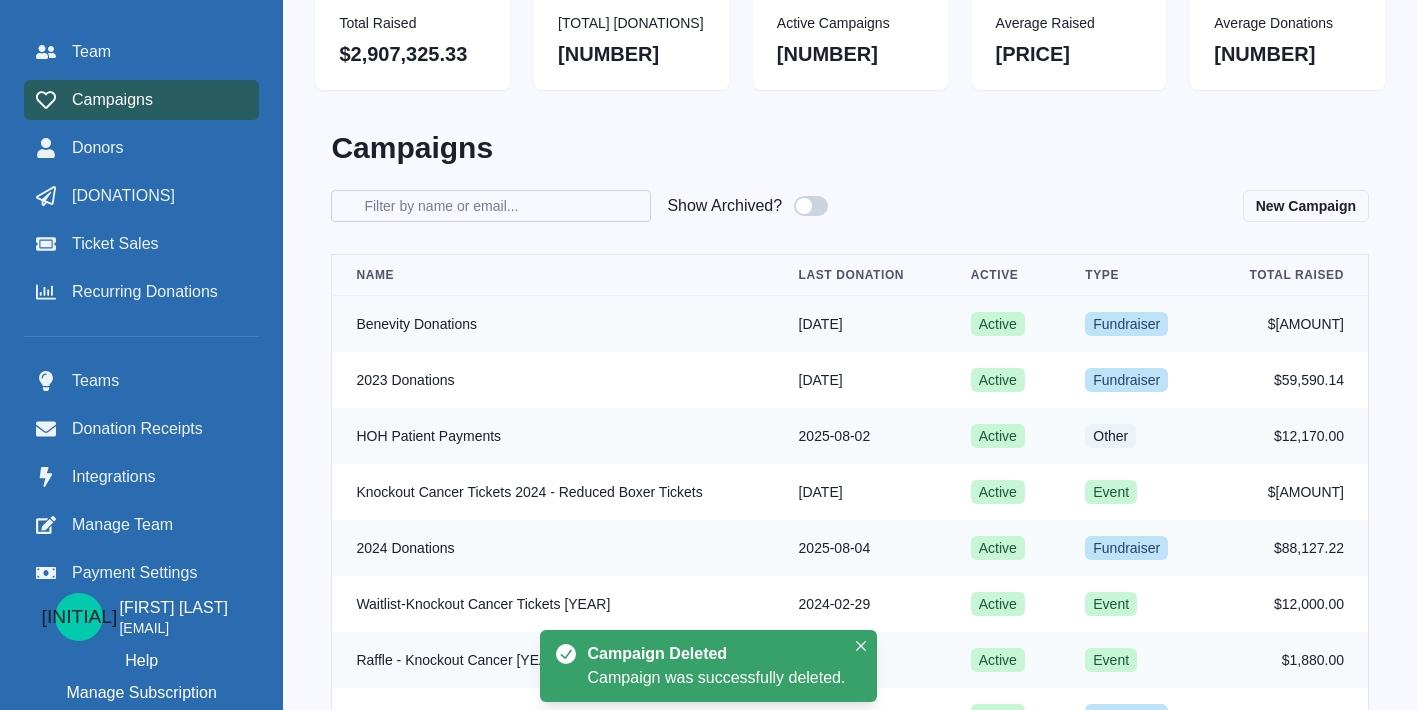 click on "[FILTER] [BY] [NAME] [OR] [EMAIL]" at bounding box center [491, 206] 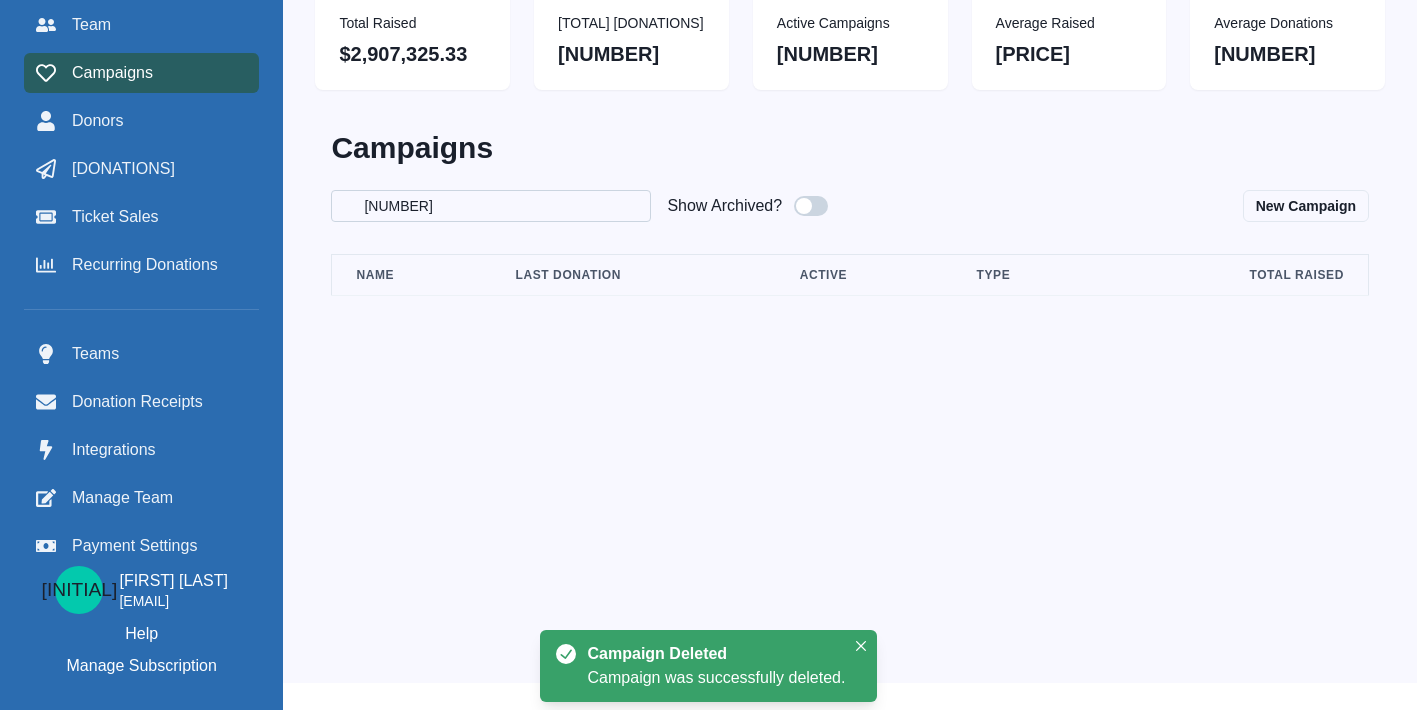 type on "50/" 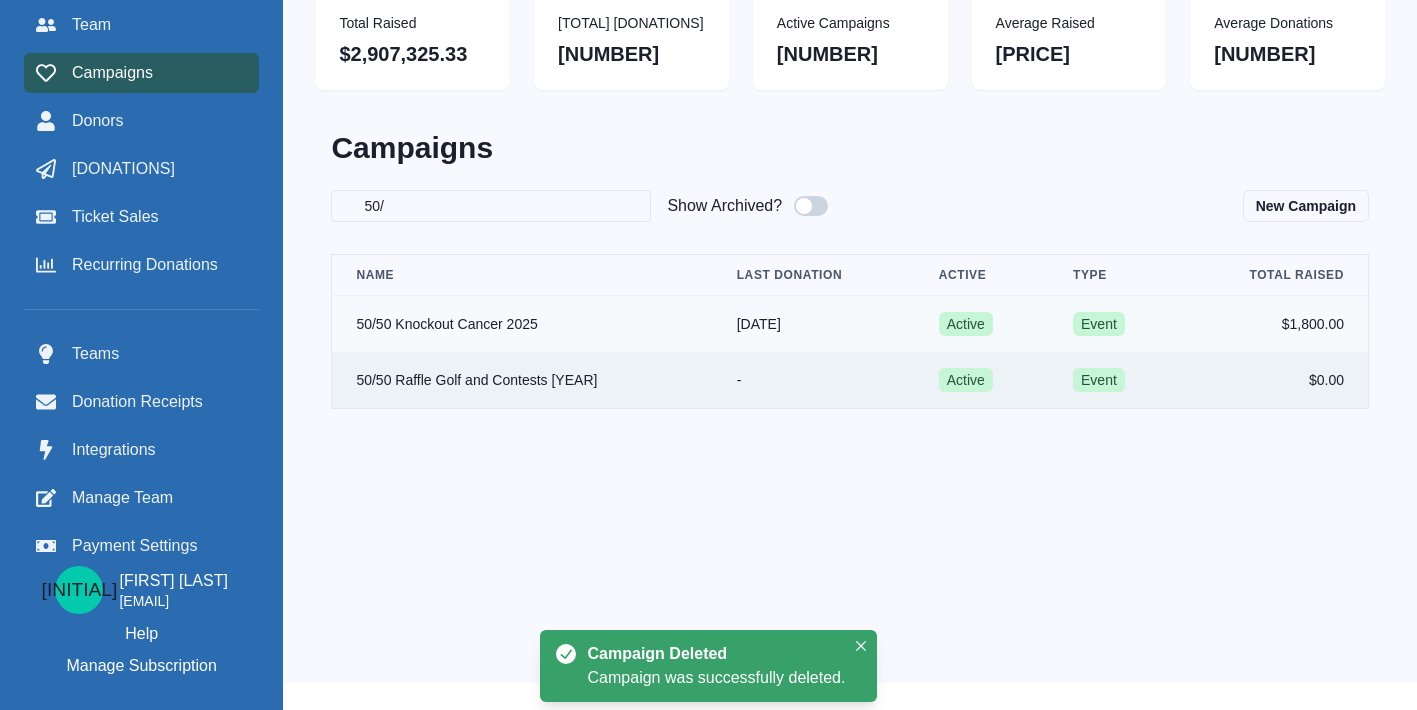 click on "50/50 Raffle Golf  and Contests [YEAR]" at bounding box center [522, 380] 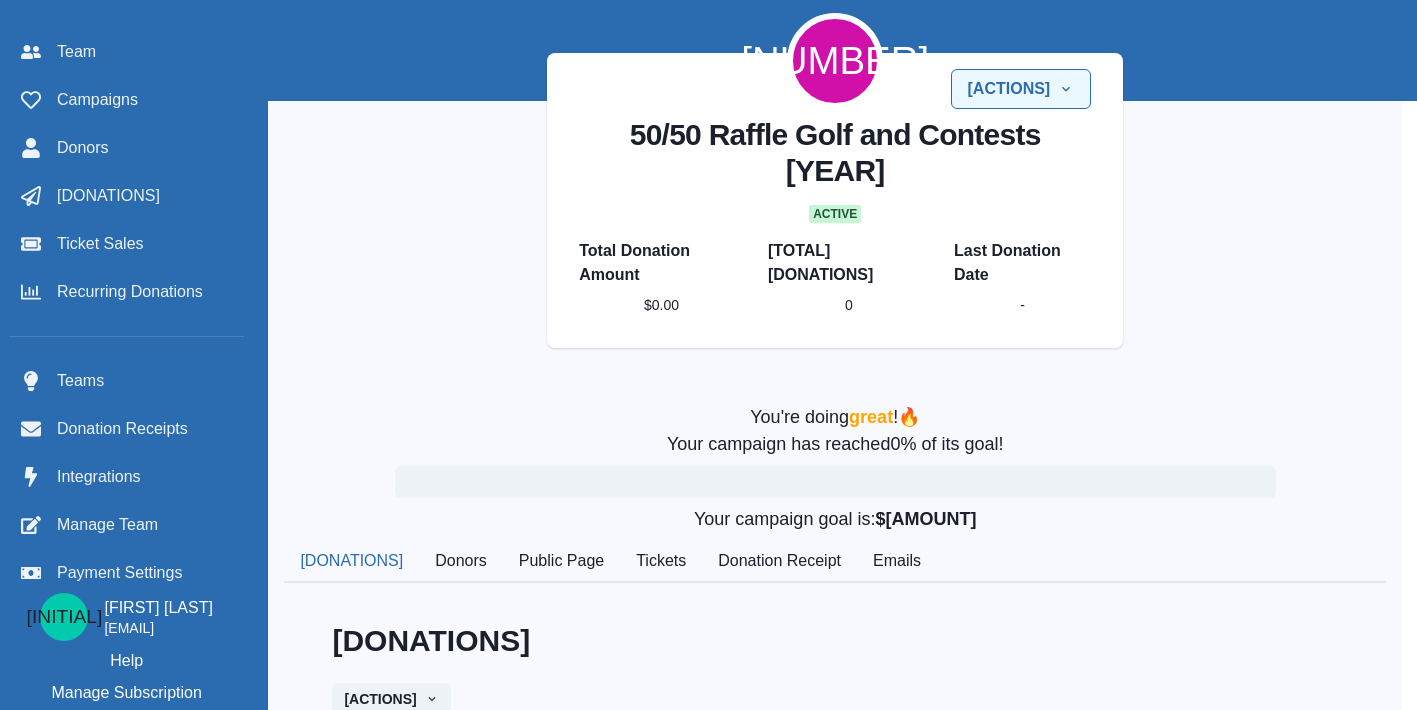 click on "[ACTIONS]" at bounding box center (1021, 89) 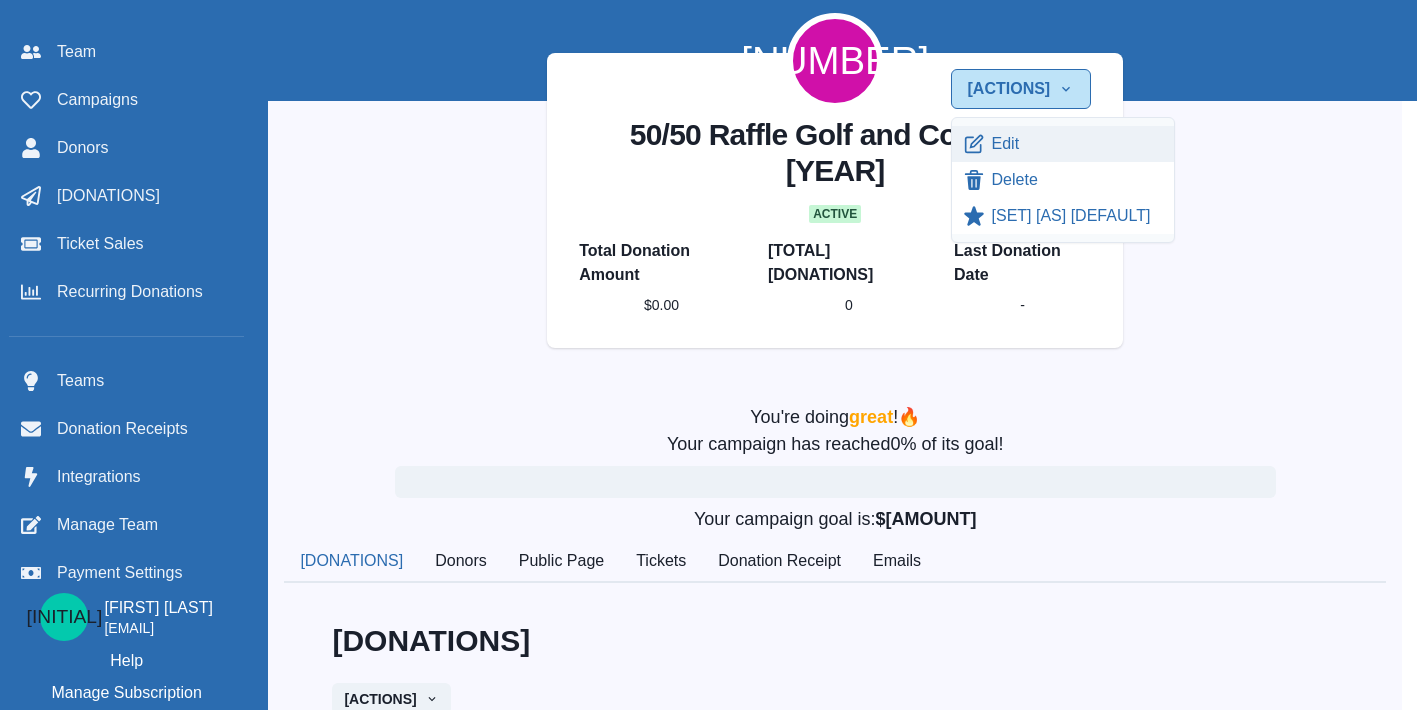 click on "Edit" at bounding box center (1063, 144) 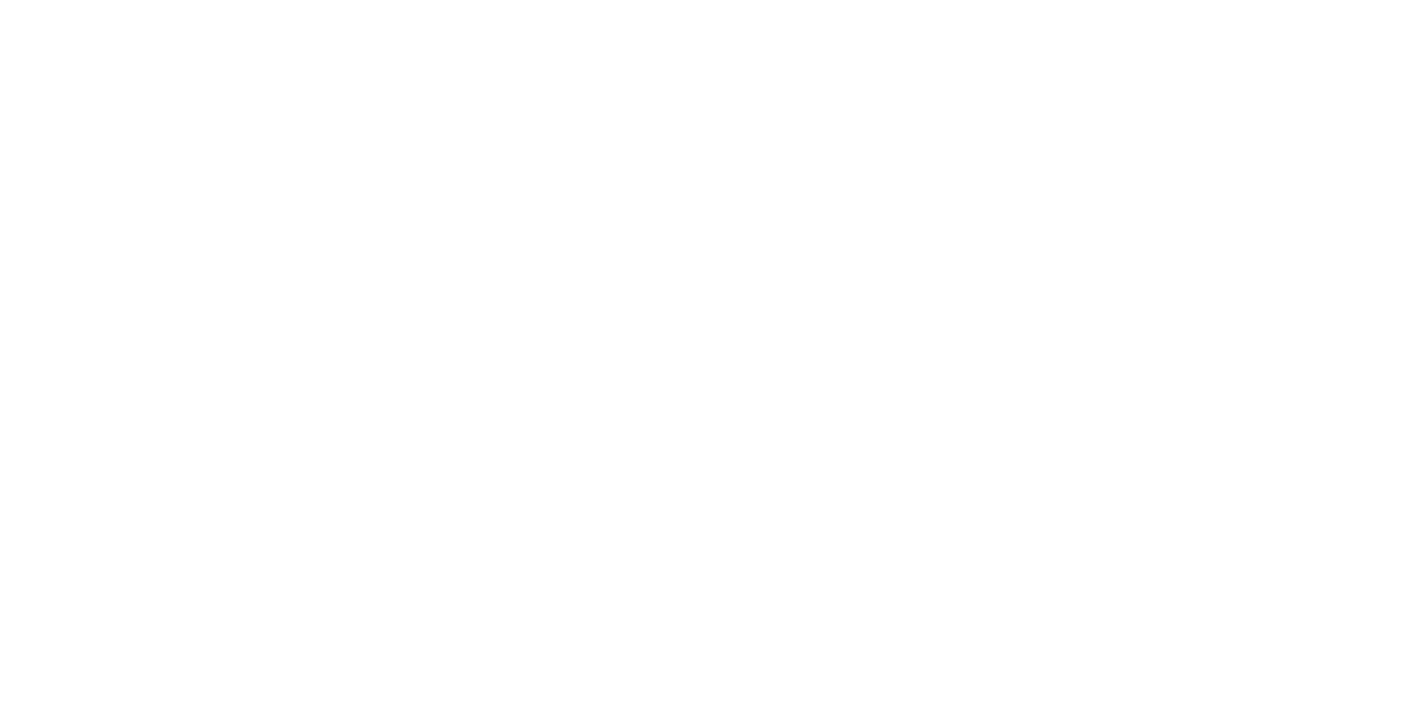 scroll, scrollTop: 0, scrollLeft: 0, axis: both 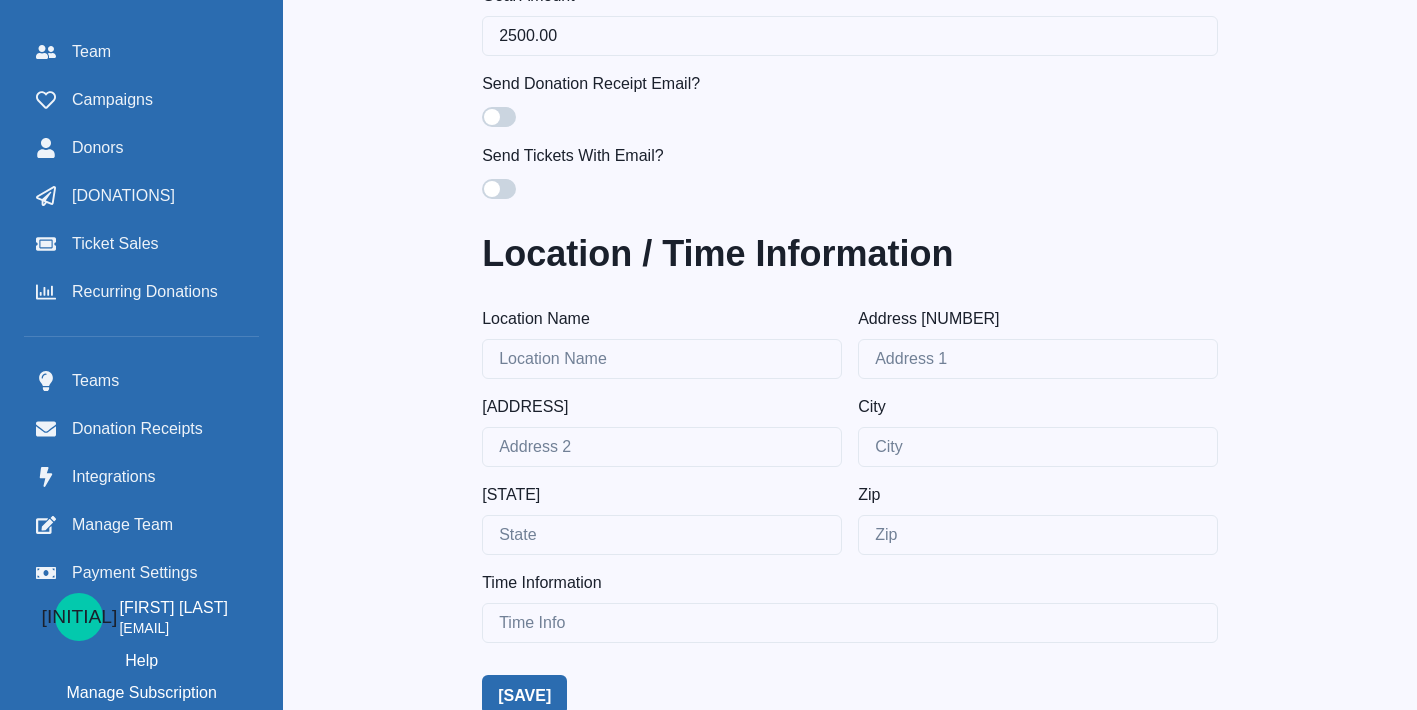 type on "4th Annual Invitational 50/50 Raffle Golf and Contests 2025" 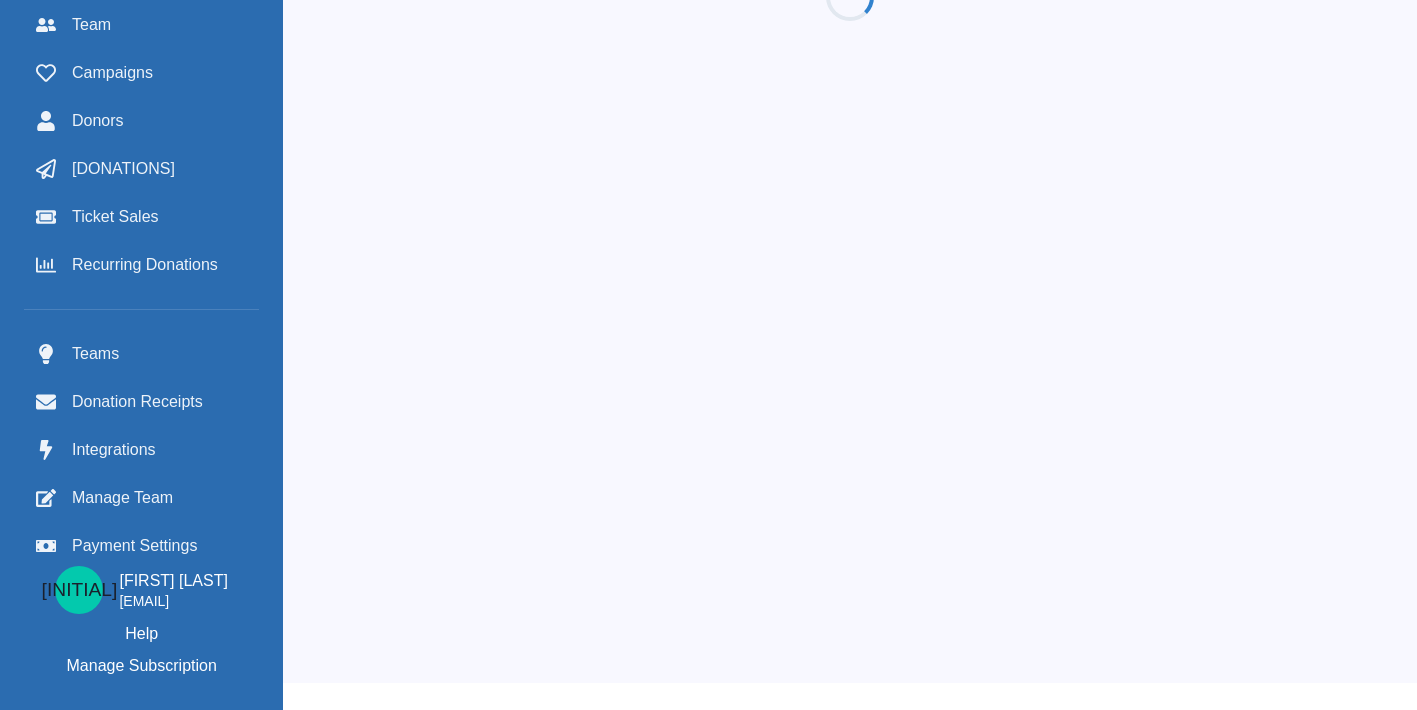 scroll, scrollTop: 27, scrollLeft: 15, axis: both 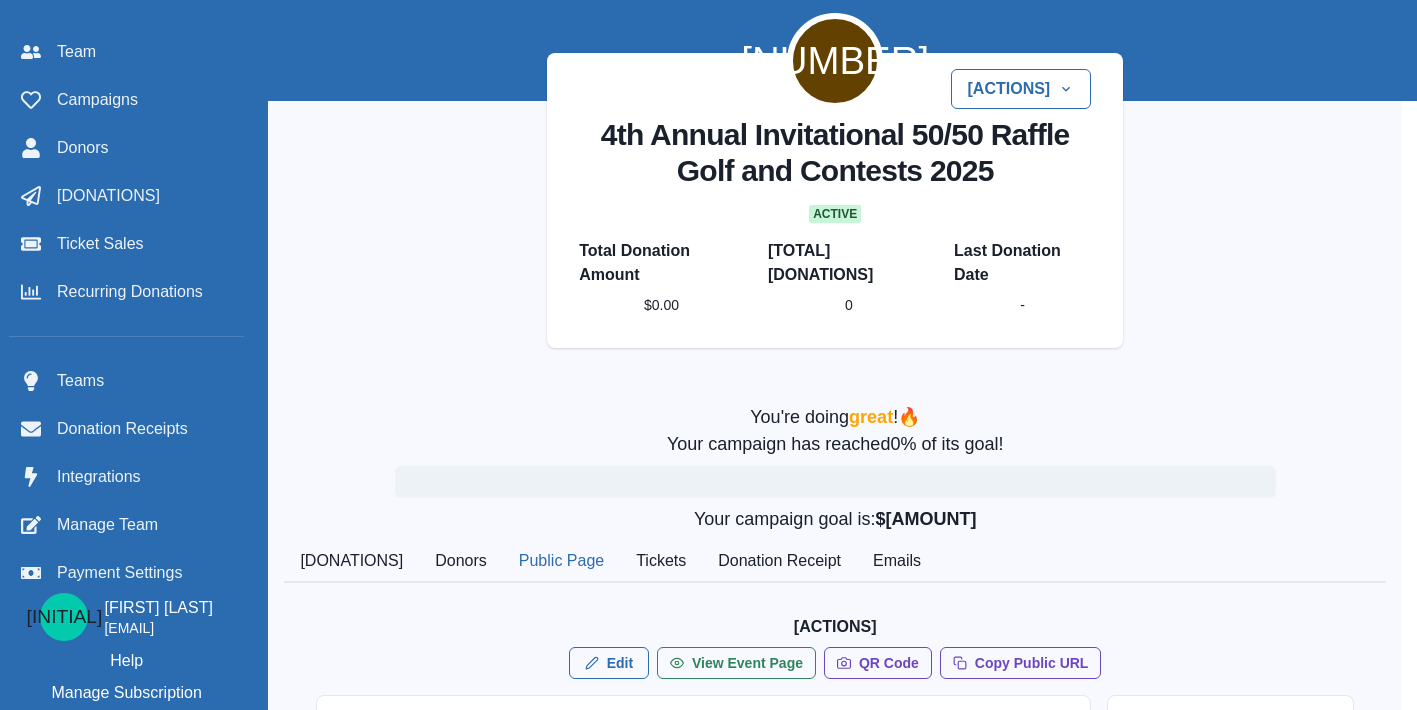 click on "Public Page" at bounding box center [561, 562] 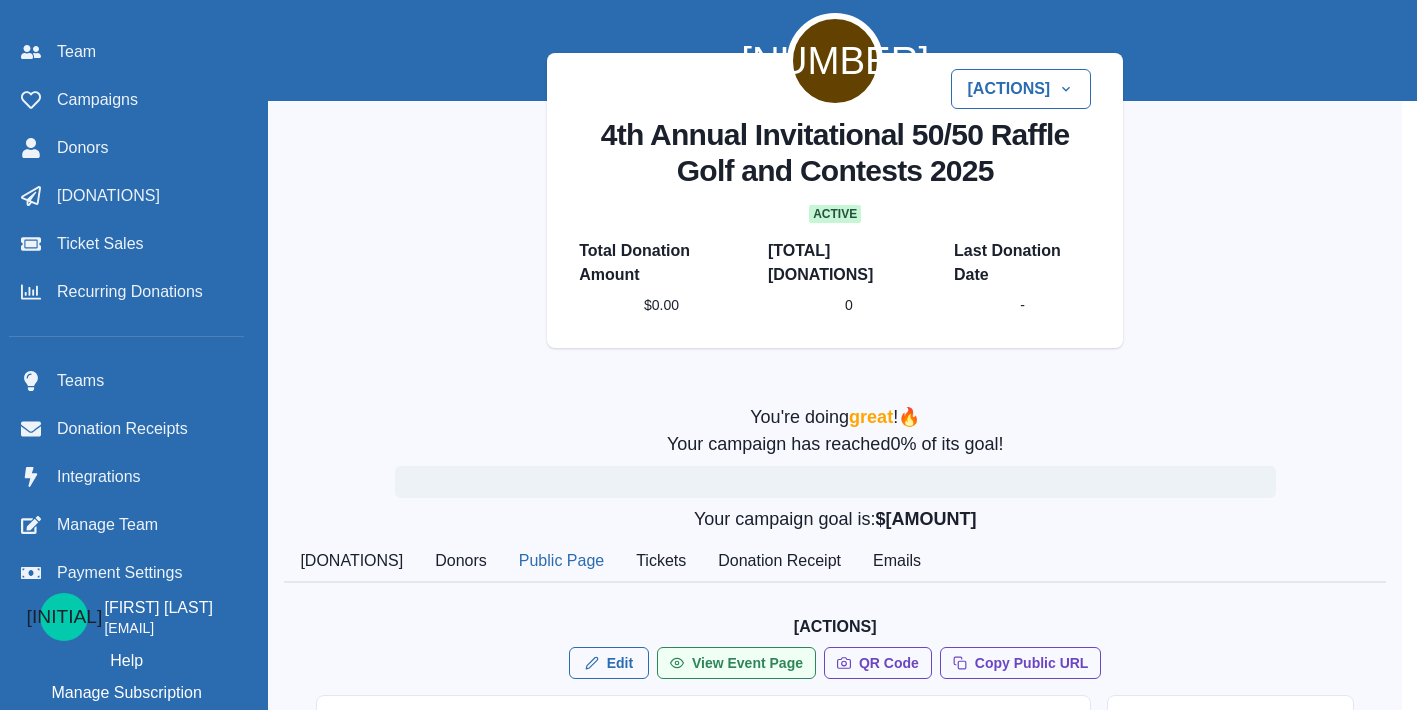 click on "View Event Page" at bounding box center (736, 663) 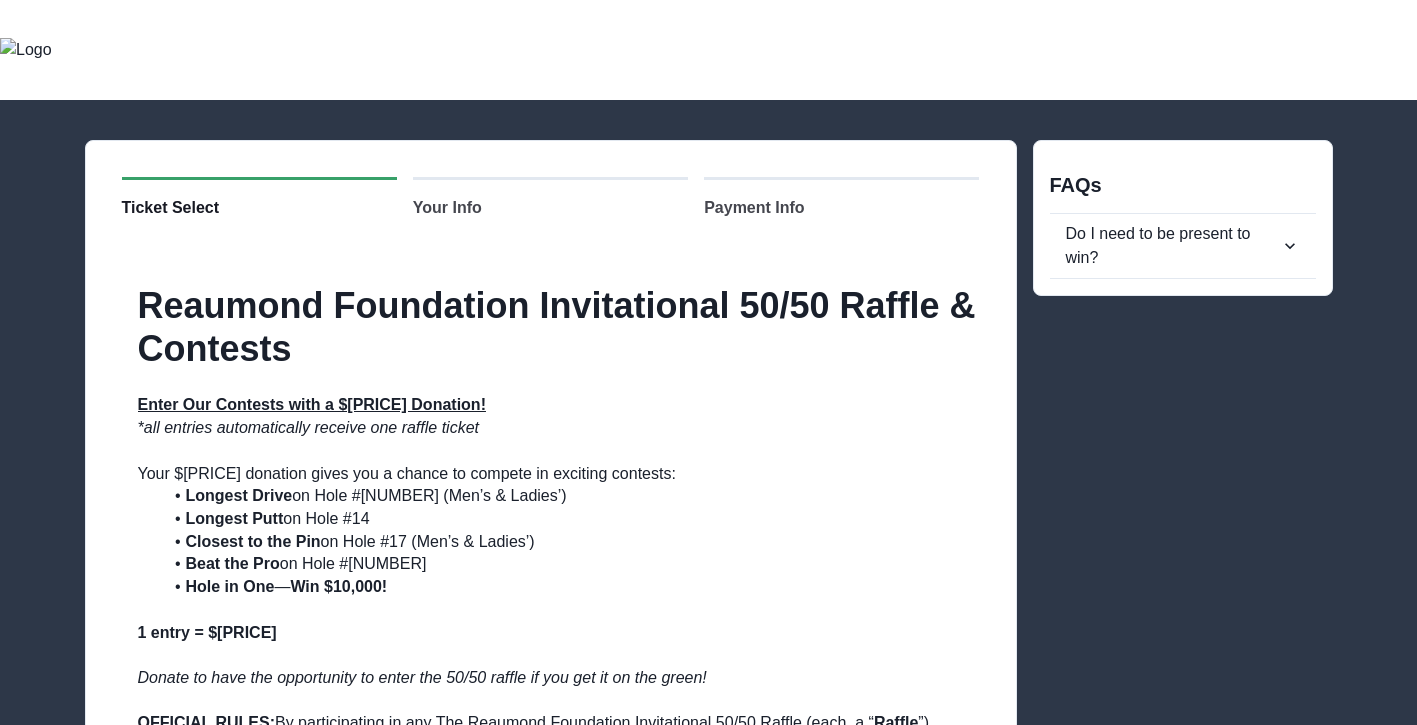 scroll, scrollTop: 0, scrollLeft: 0, axis: both 